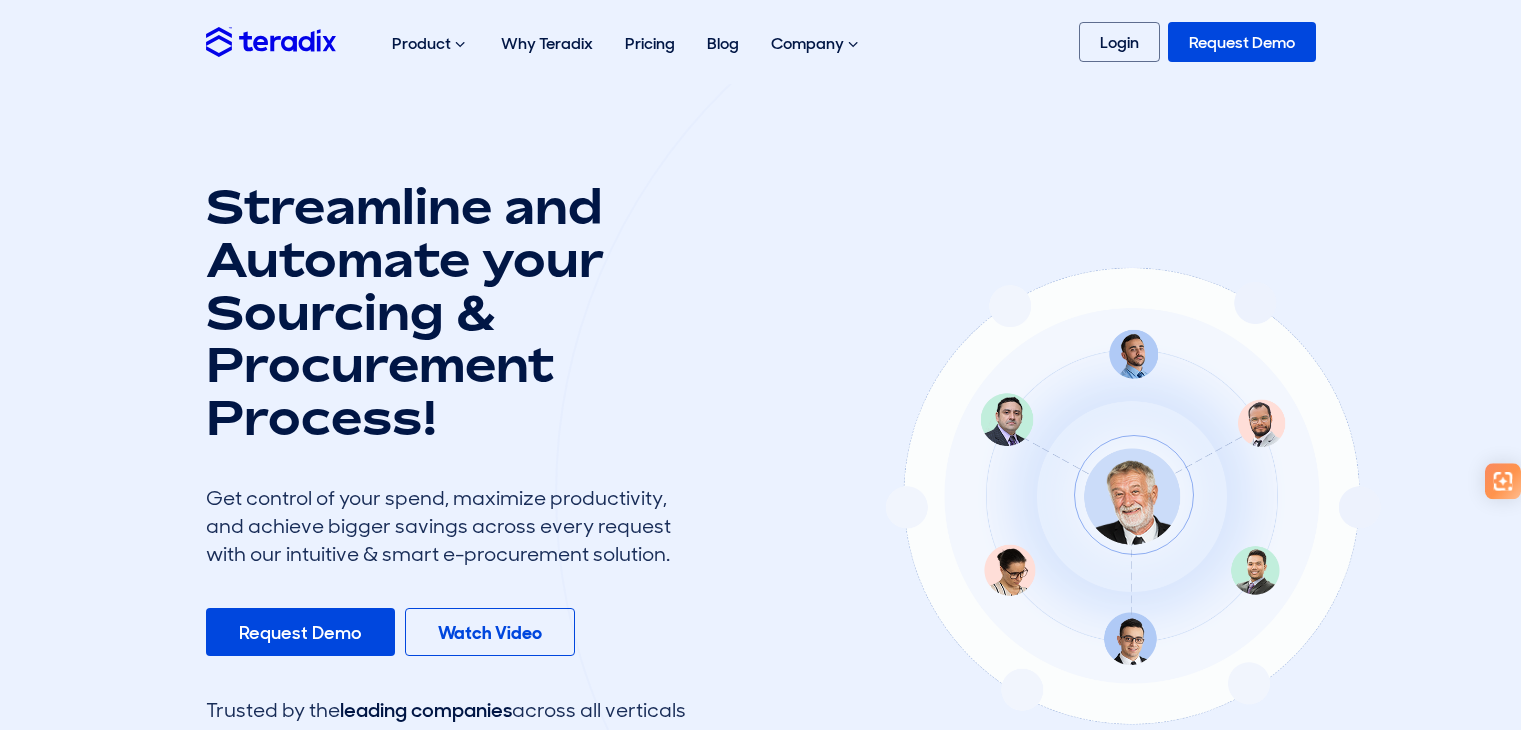 scroll, scrollTop: 0, scrollLeft: 0, axis: both 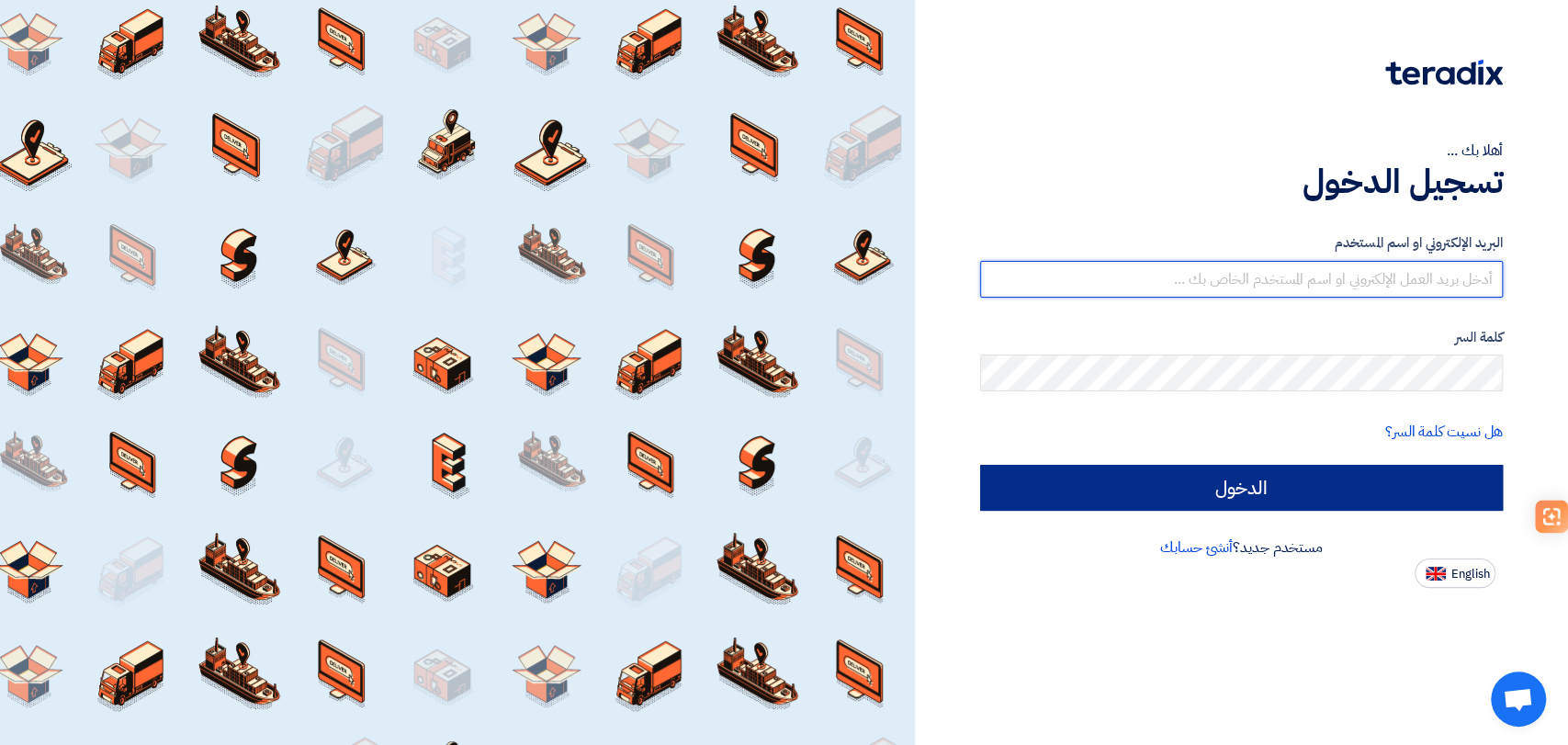 type on "sales@escosaudi.com" 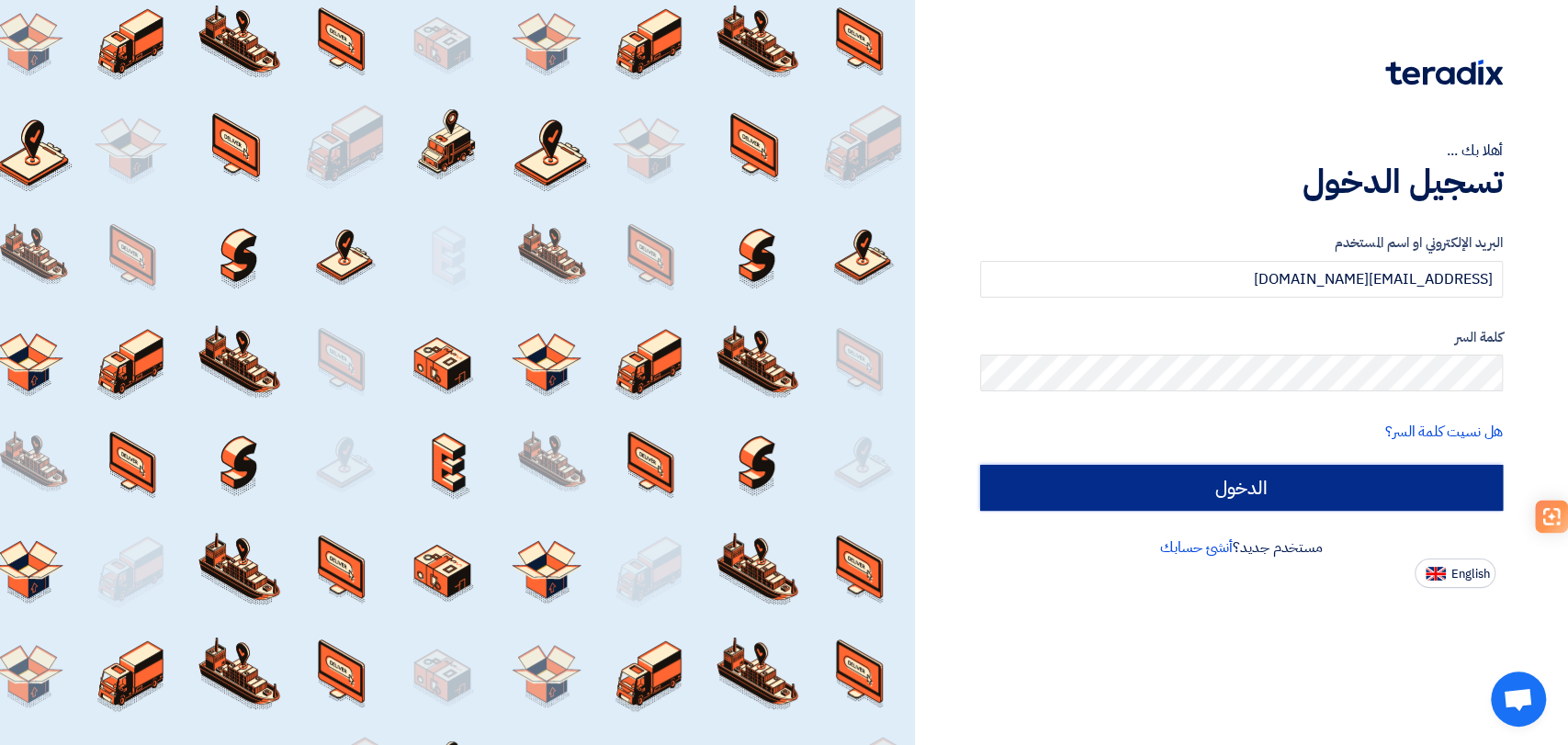 click on "الدخول" 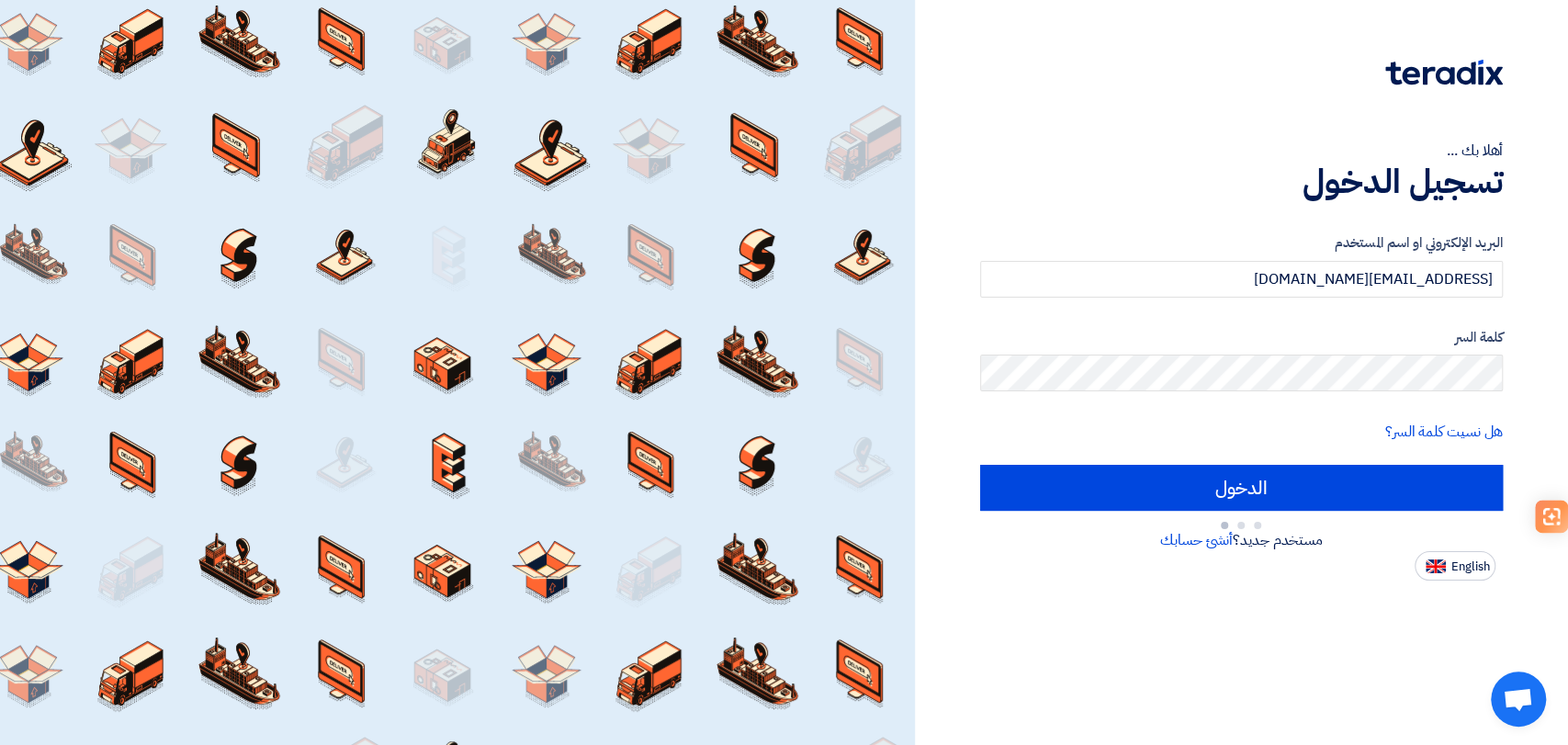 type on "Sign in" 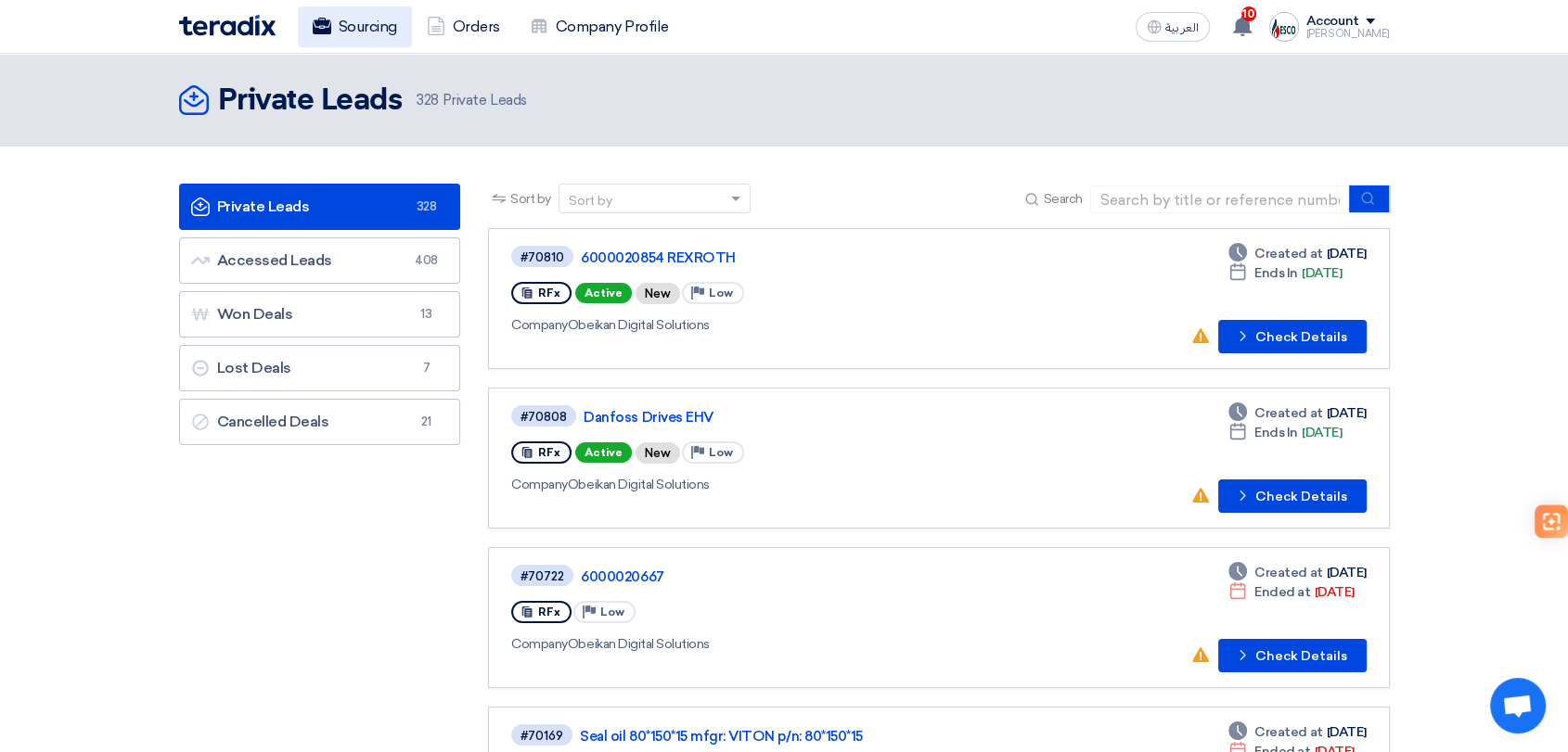 click on "Sourcing" 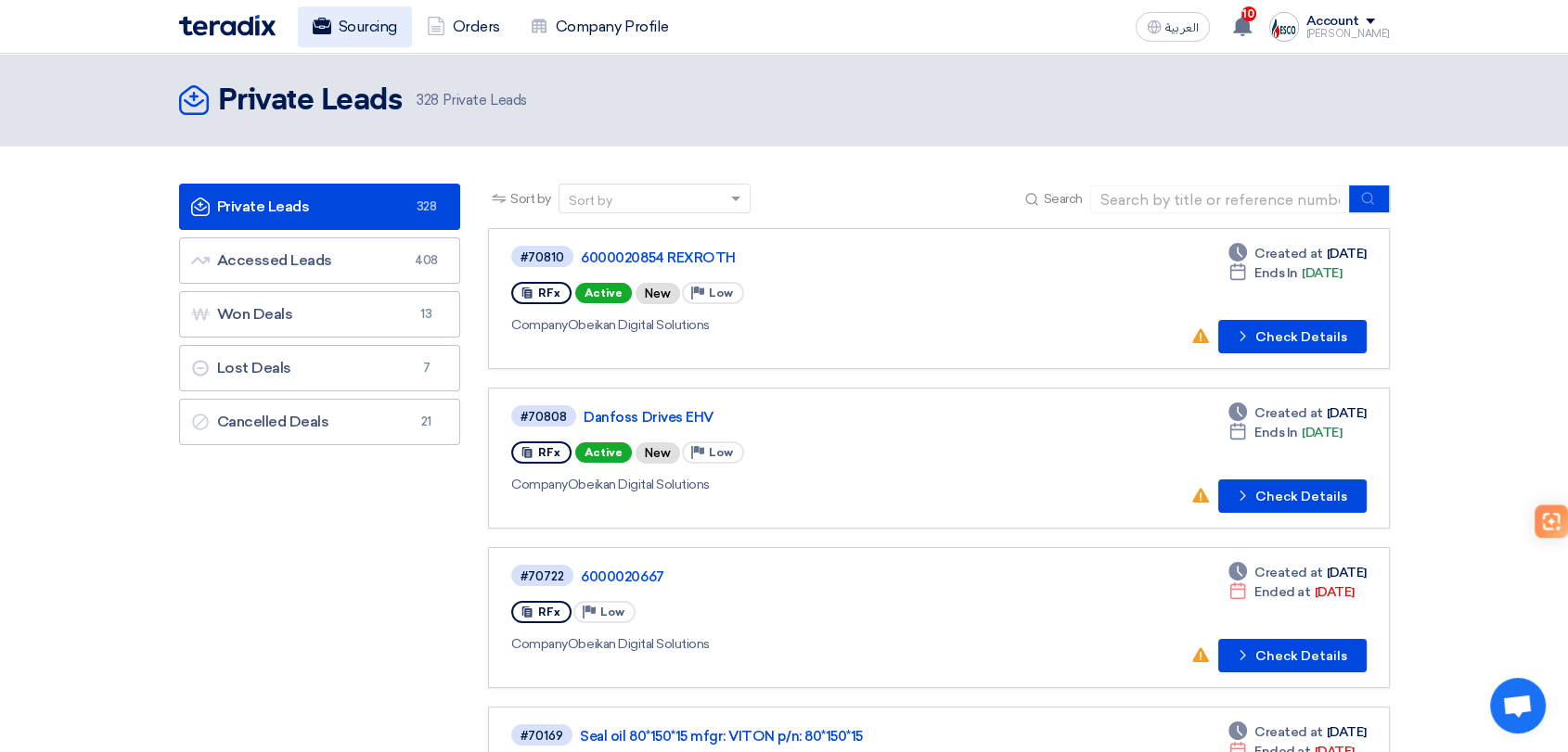 click on "Sourcing" 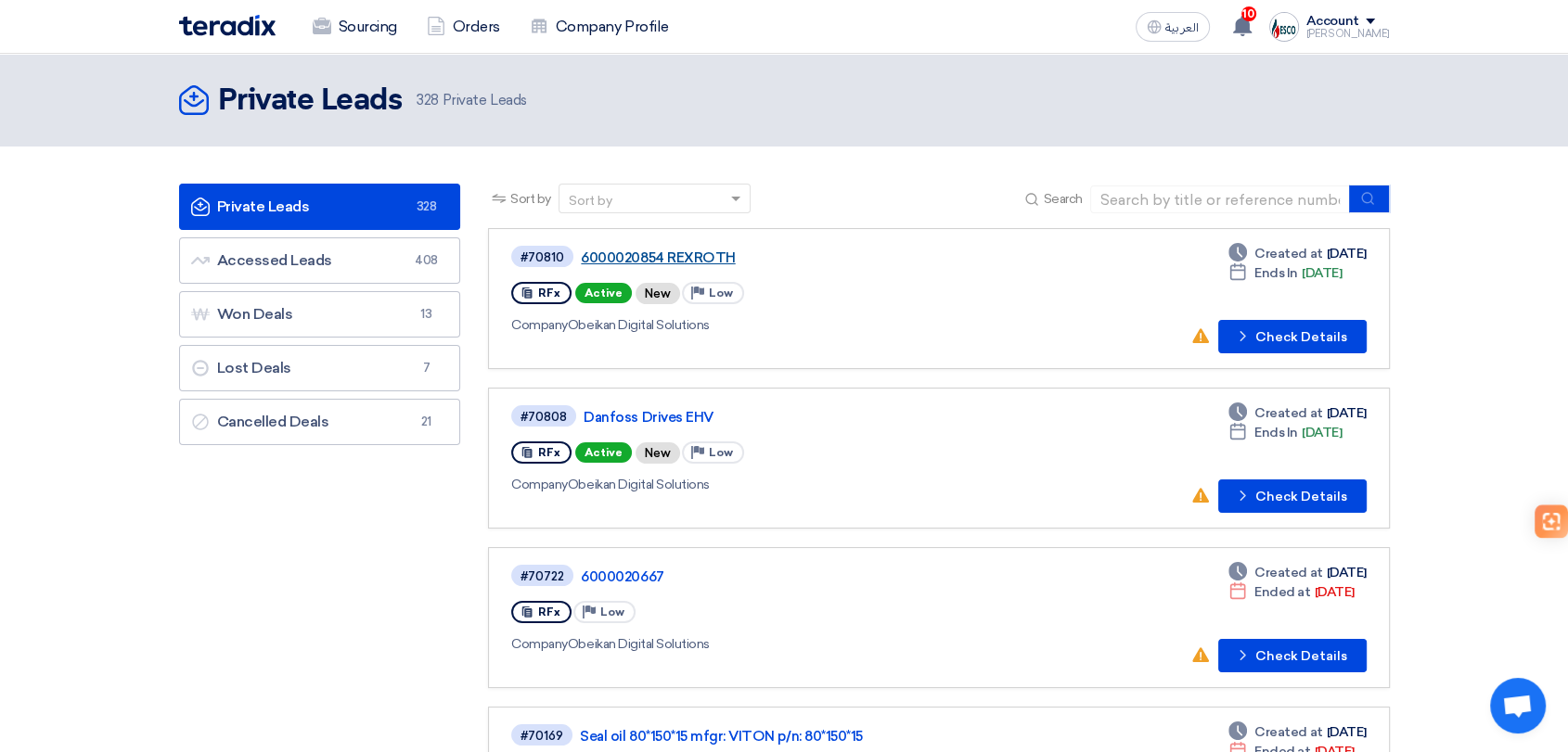 scroll, scrollTop: 103, scrollLeft: 0, axis: vertical 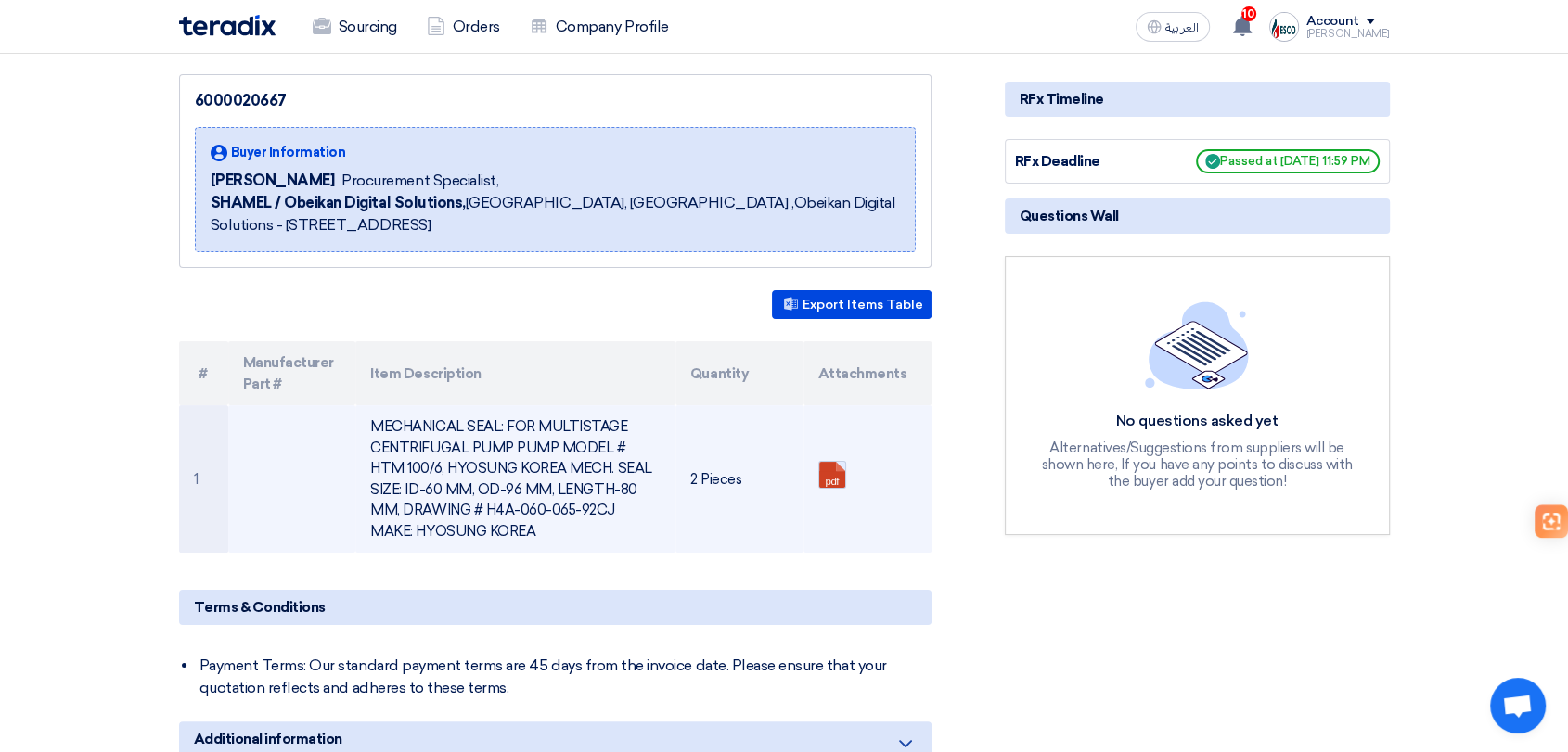 click 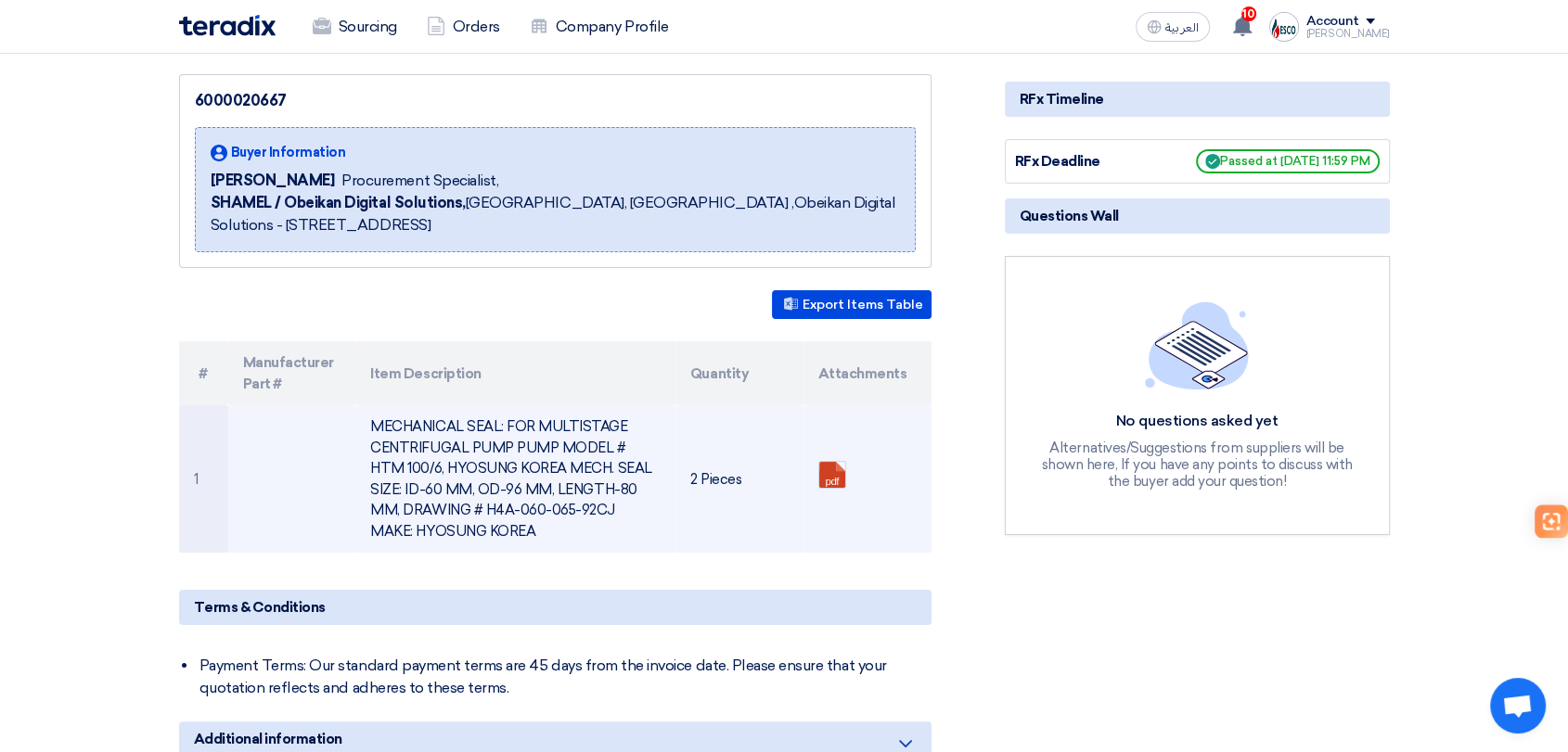 drag, startPoint x: 360, startPoint y: 414, endPoint x: 529, endPoint y: 529, distance: 204.41624 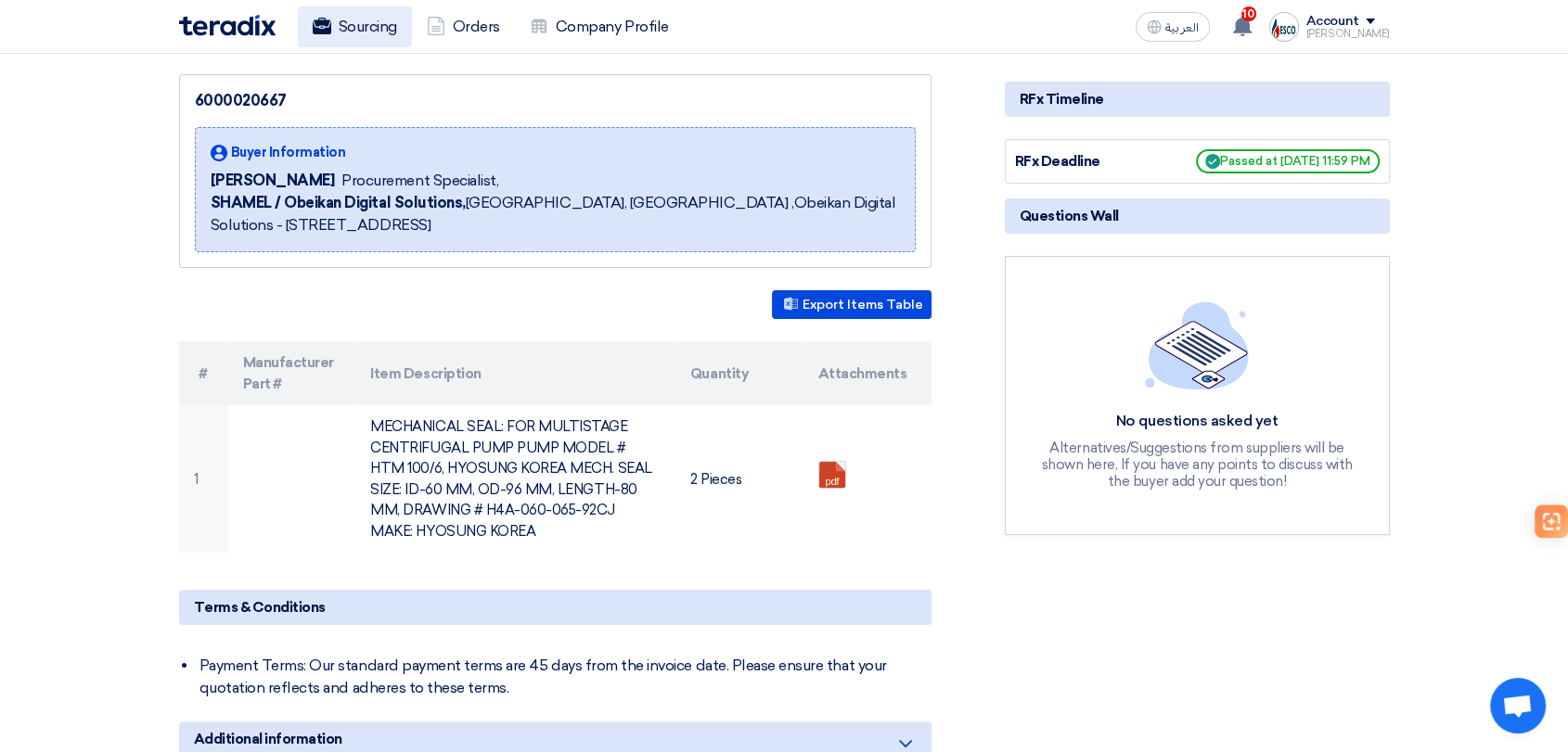 click on "Sourcing" 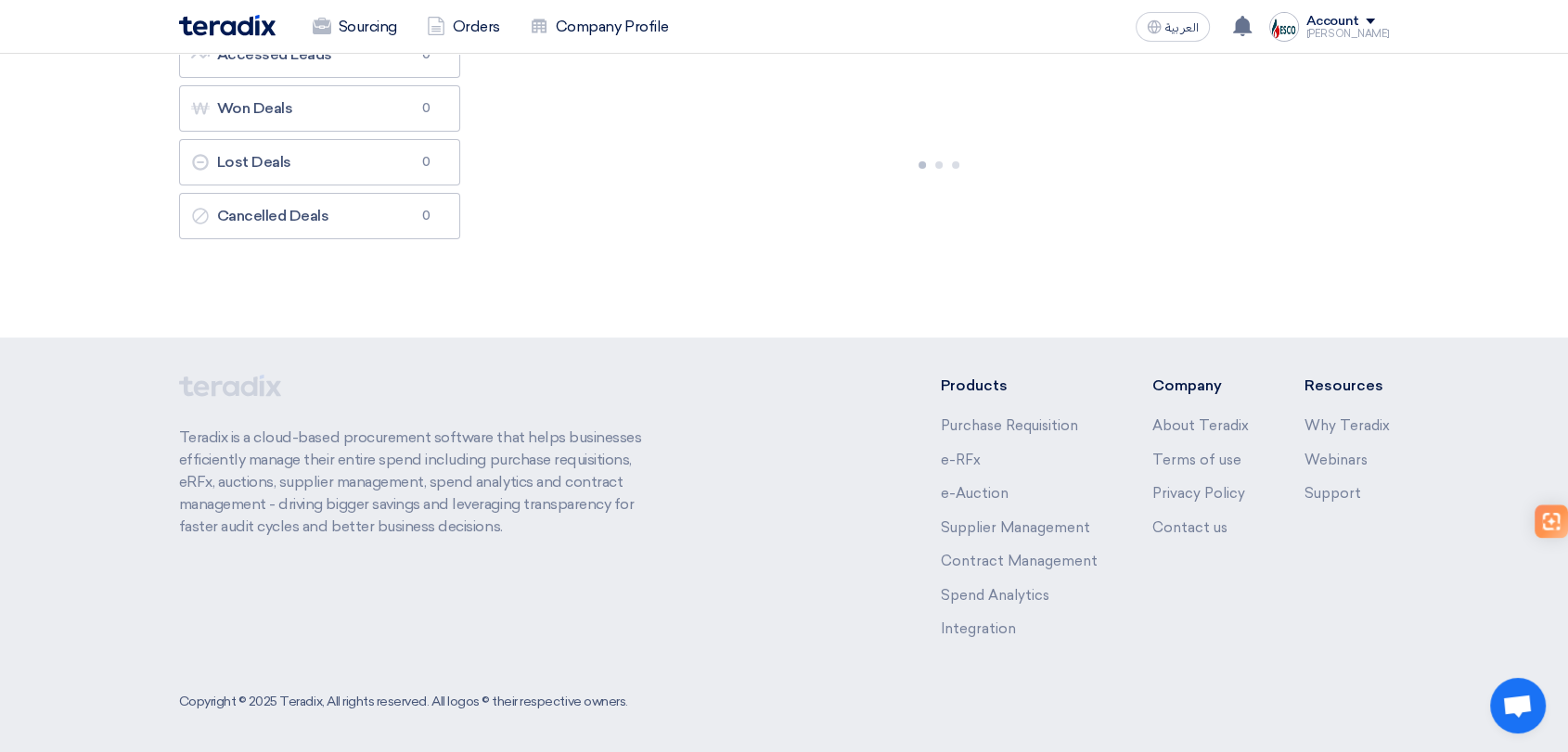 scroll, scrollTop: 0, scrollLeft: 0, axis: both 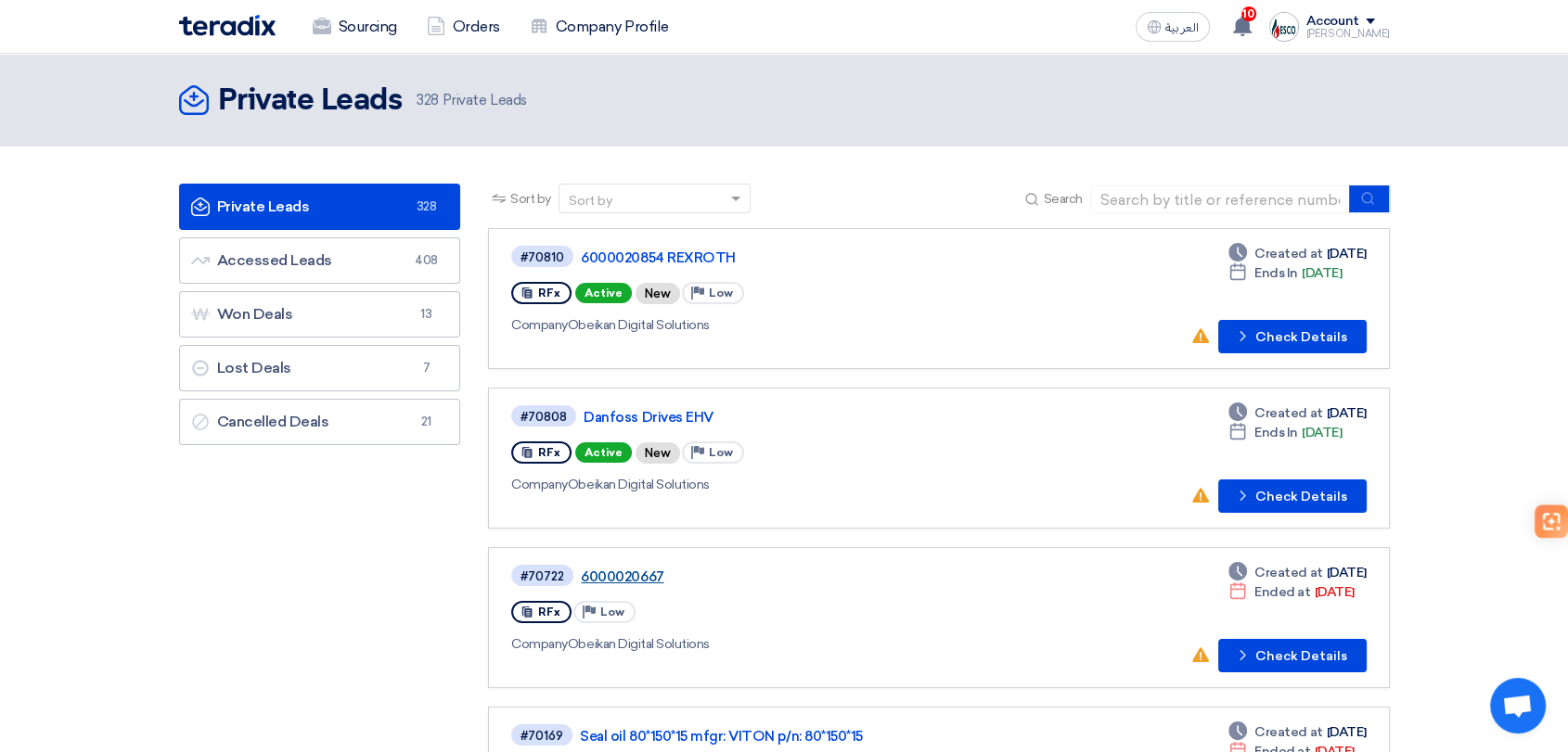 click on "6000020667" 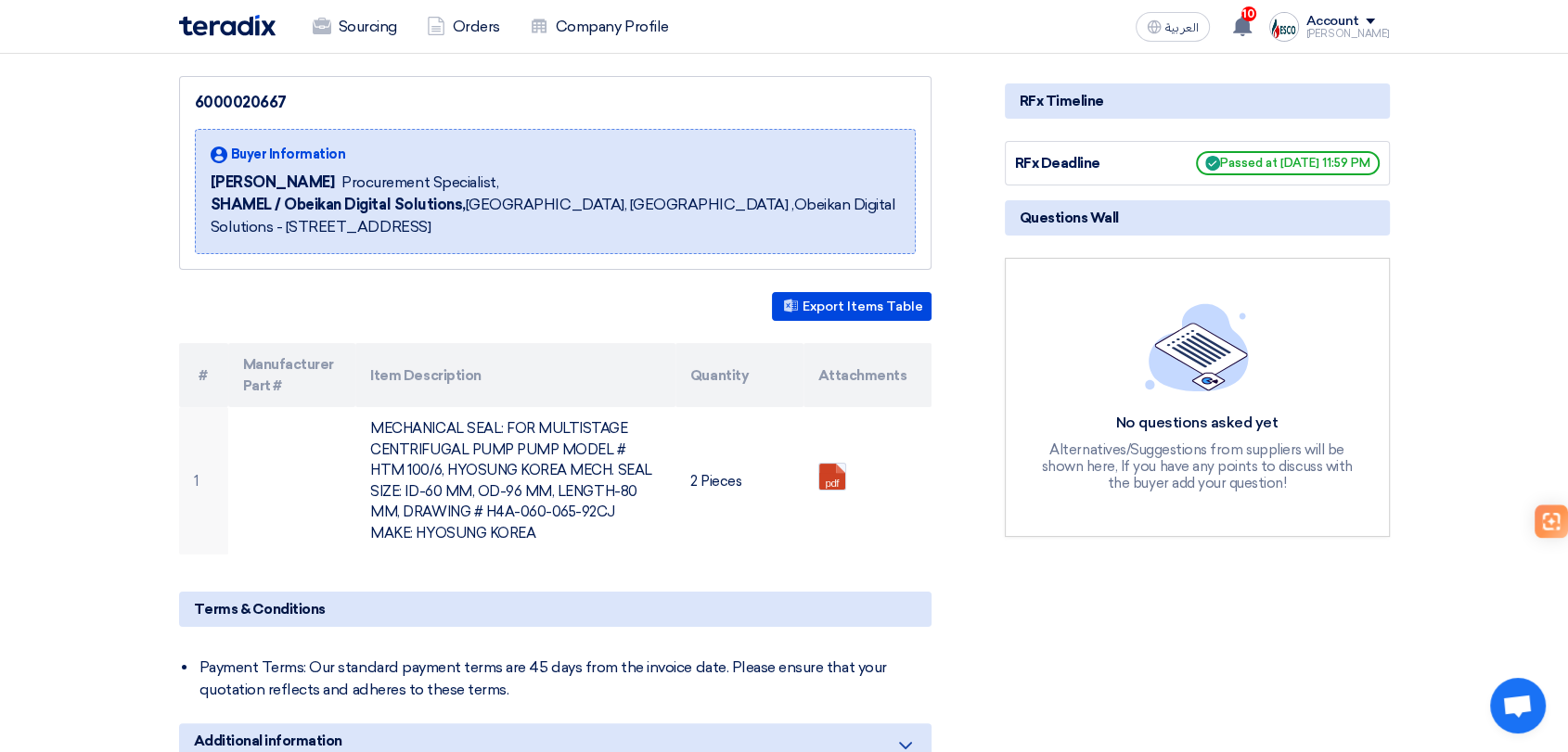scroll, scrollTop: 206, scrollLeft: 0, axis: vertical 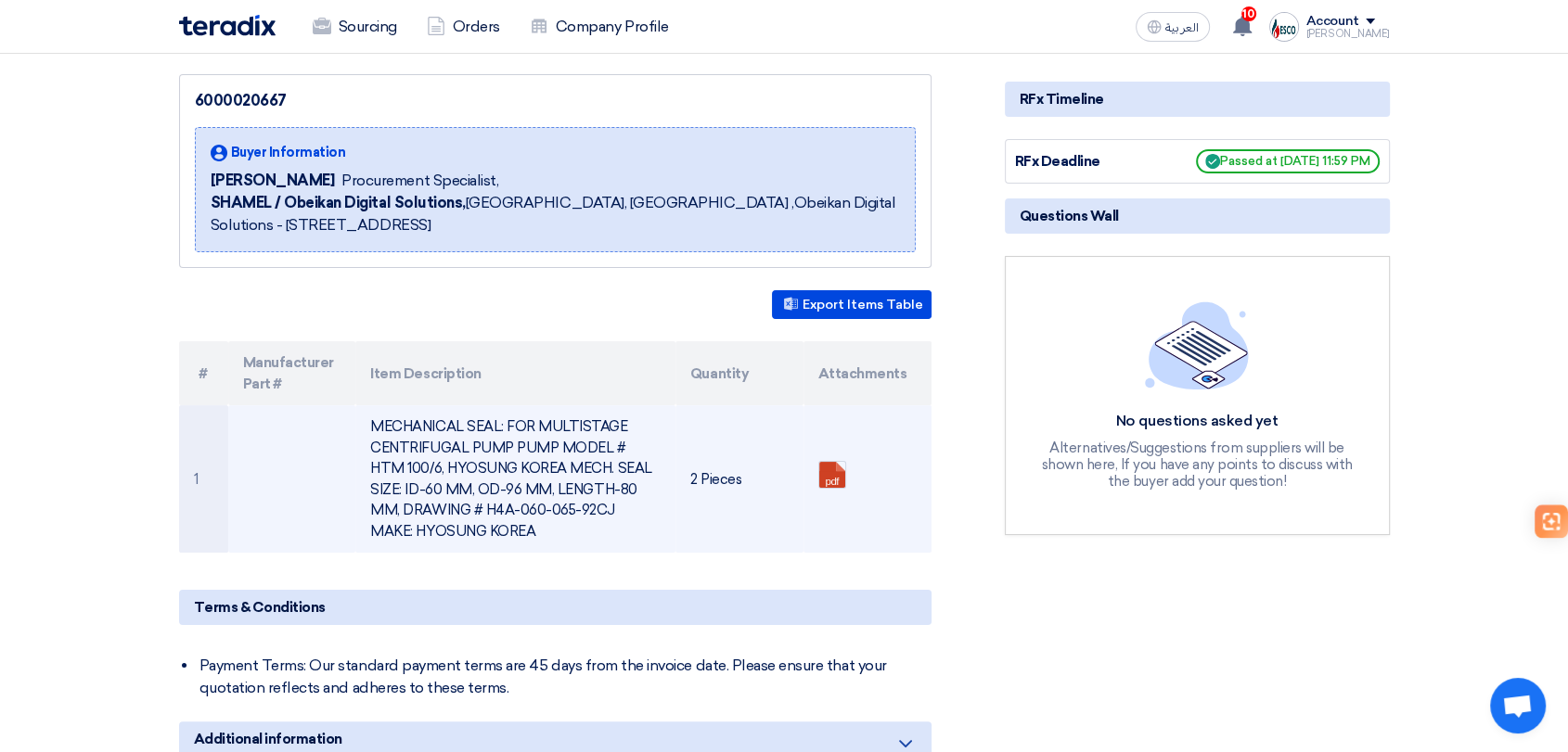 drag, startPoint x: 371, startPoint y: 421, endPoint x: 486, endPoint y: 539, distance: 164.76954 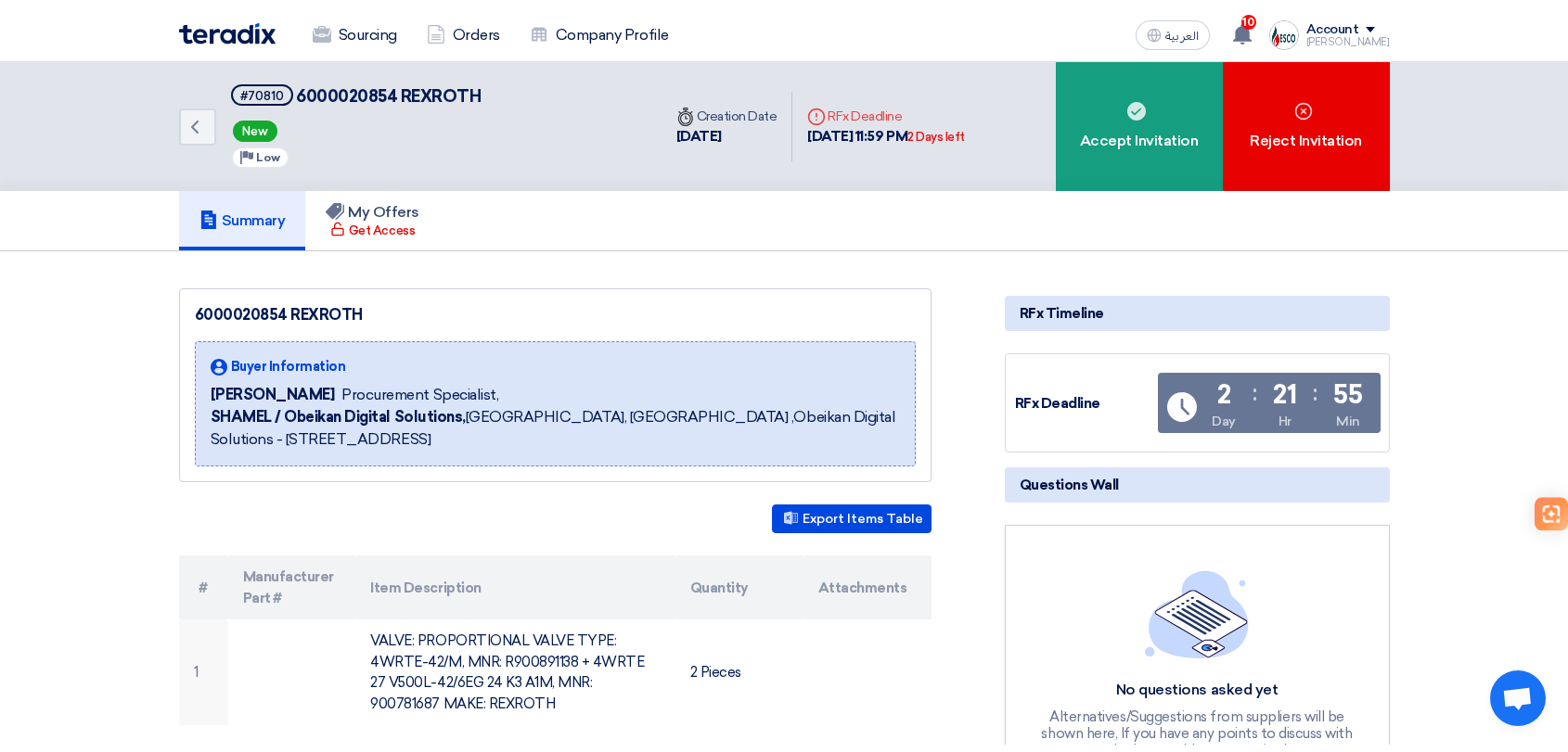 scroll, scrollTop: 0, scrollLeft: 0, axis: both 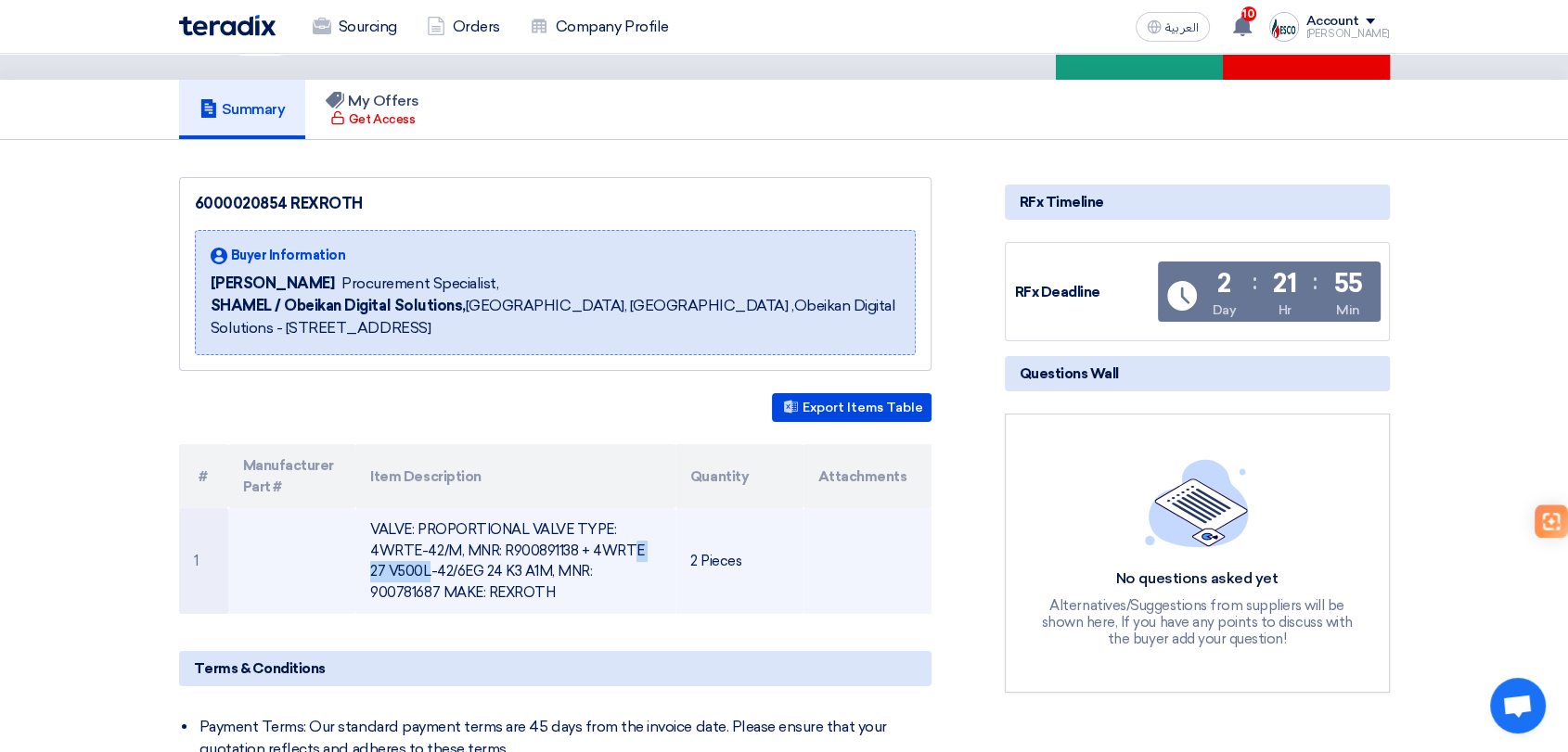 drag, startPoint x: 500, startPoint y: 546, endPoint x: 572, endPoint y: 545, distance: 72.00694 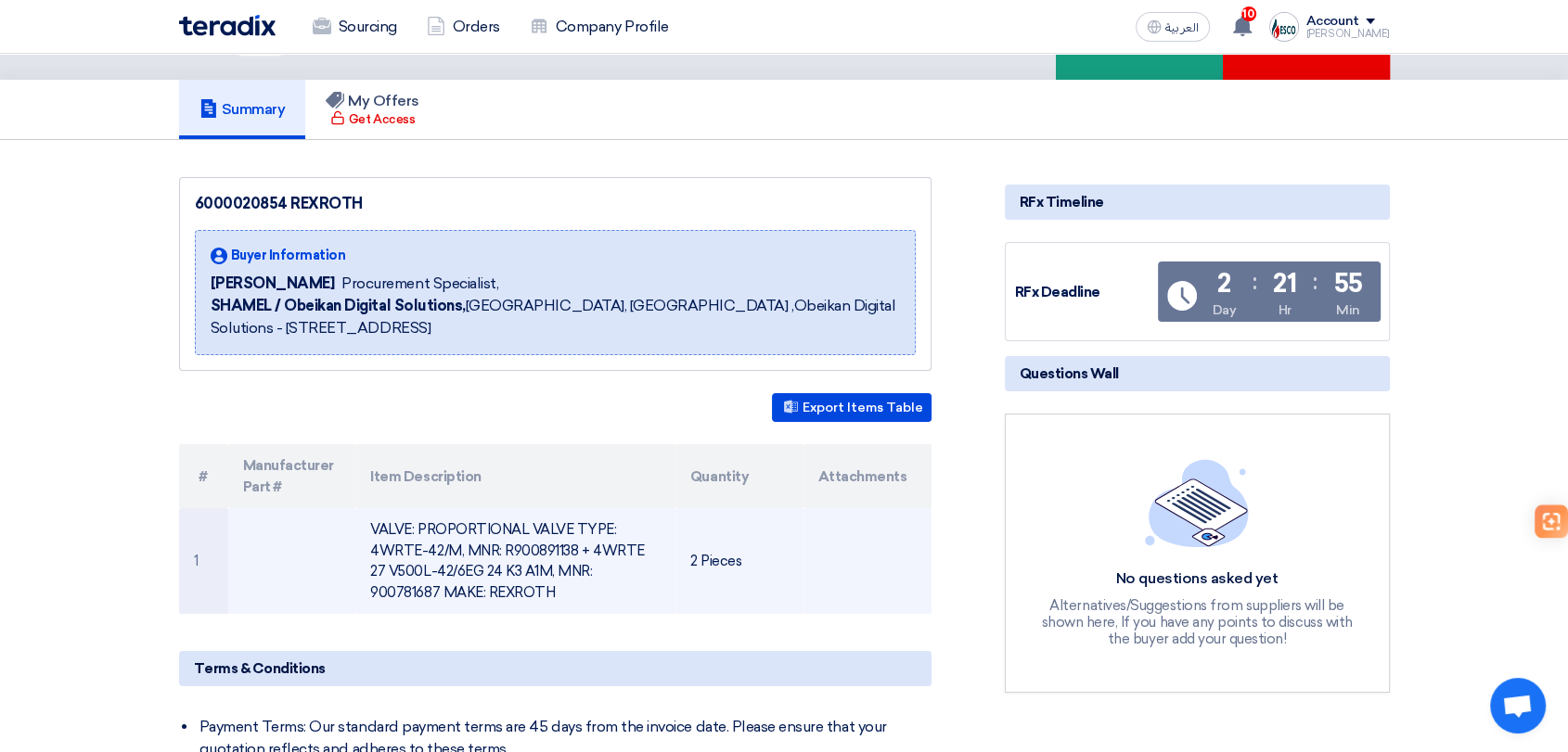 click 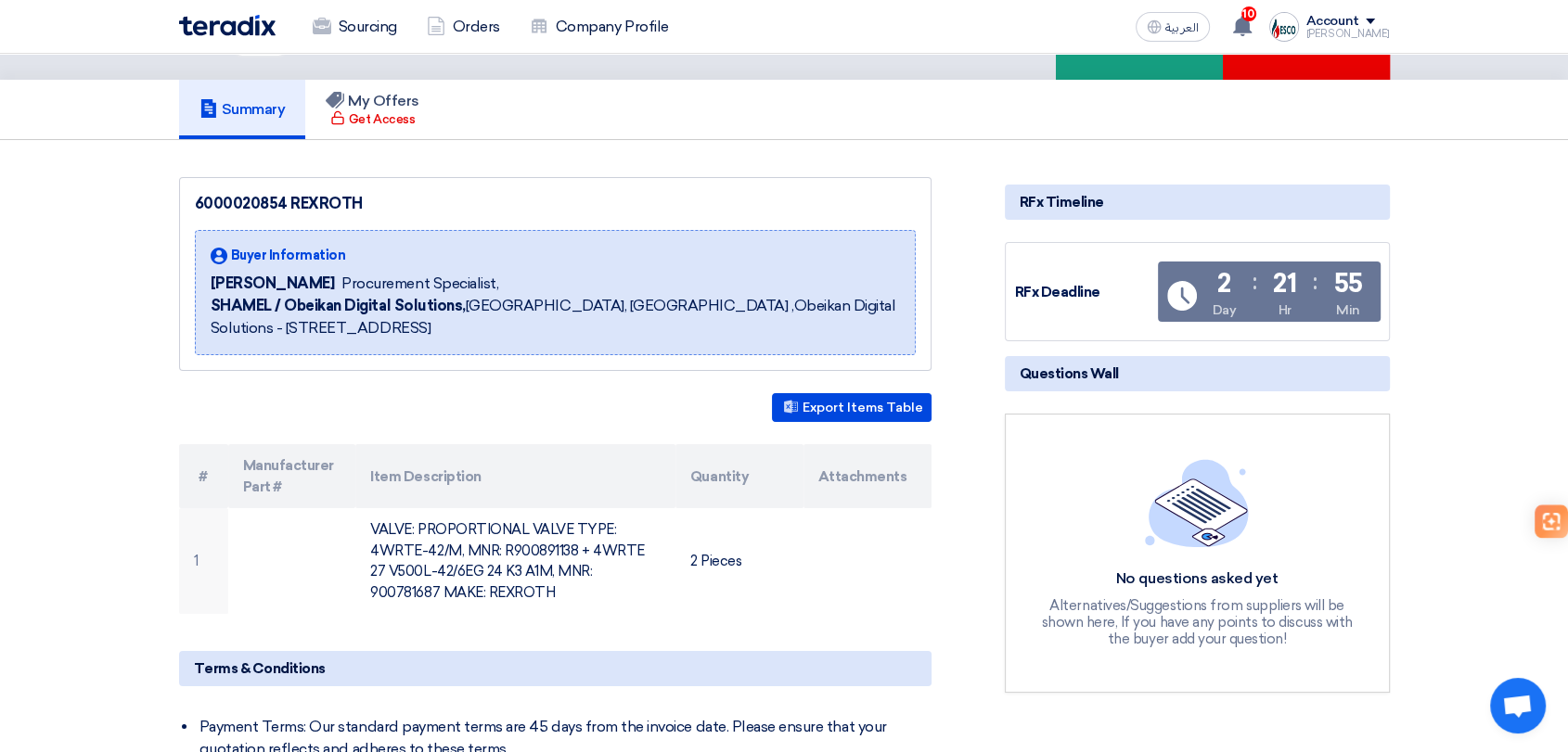 copy on "VALVE: PROPORTIONAL VALVE TYPE: 4WRTE-42/M, MNR: R900891138 + 4WRTE 27 V500L-42/6EG 24 K3 A1M, MNR: 900781687 MAKE: REXROTH
2 Pieces" 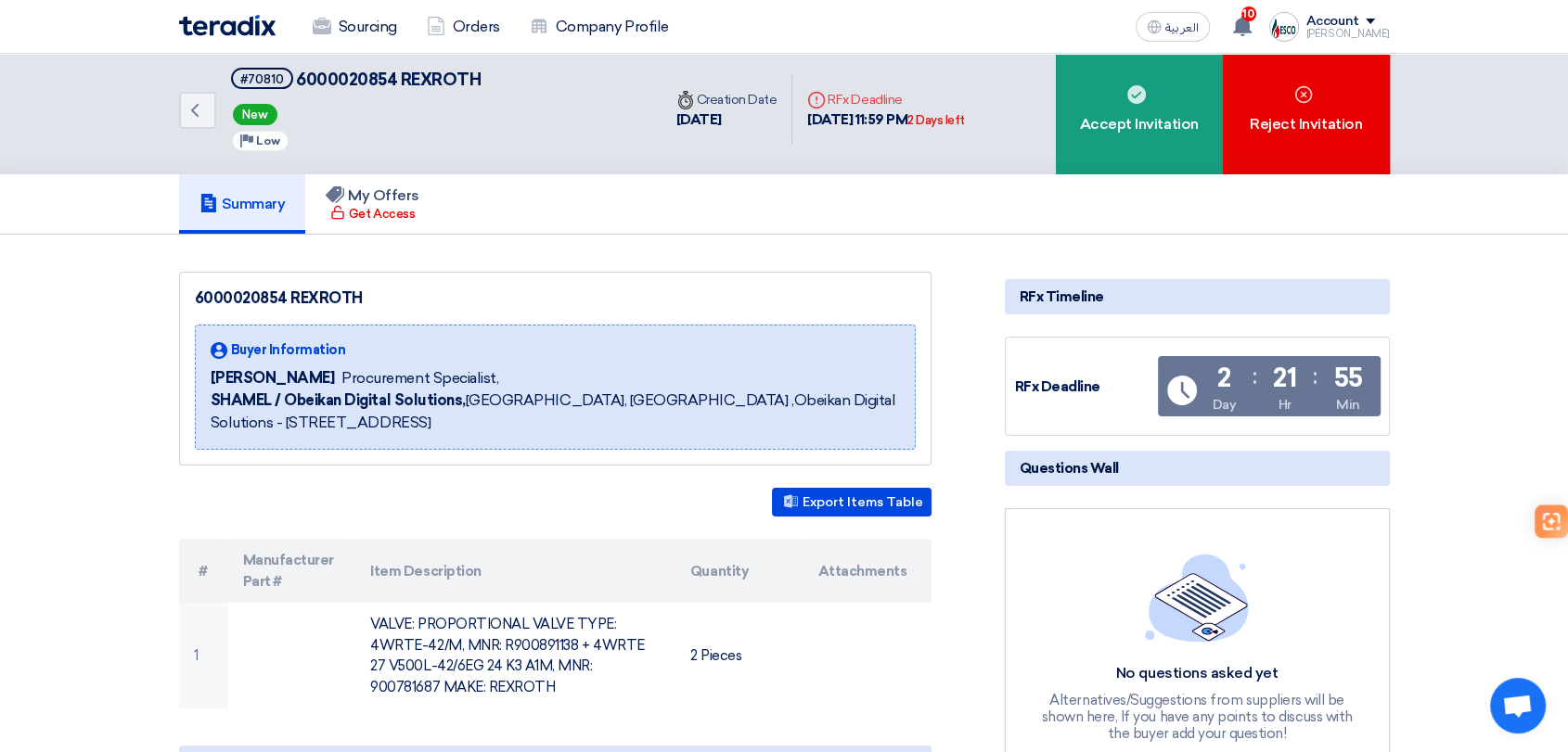 scroll, scrollTop: 0, scrollLeft: 0, axis: both 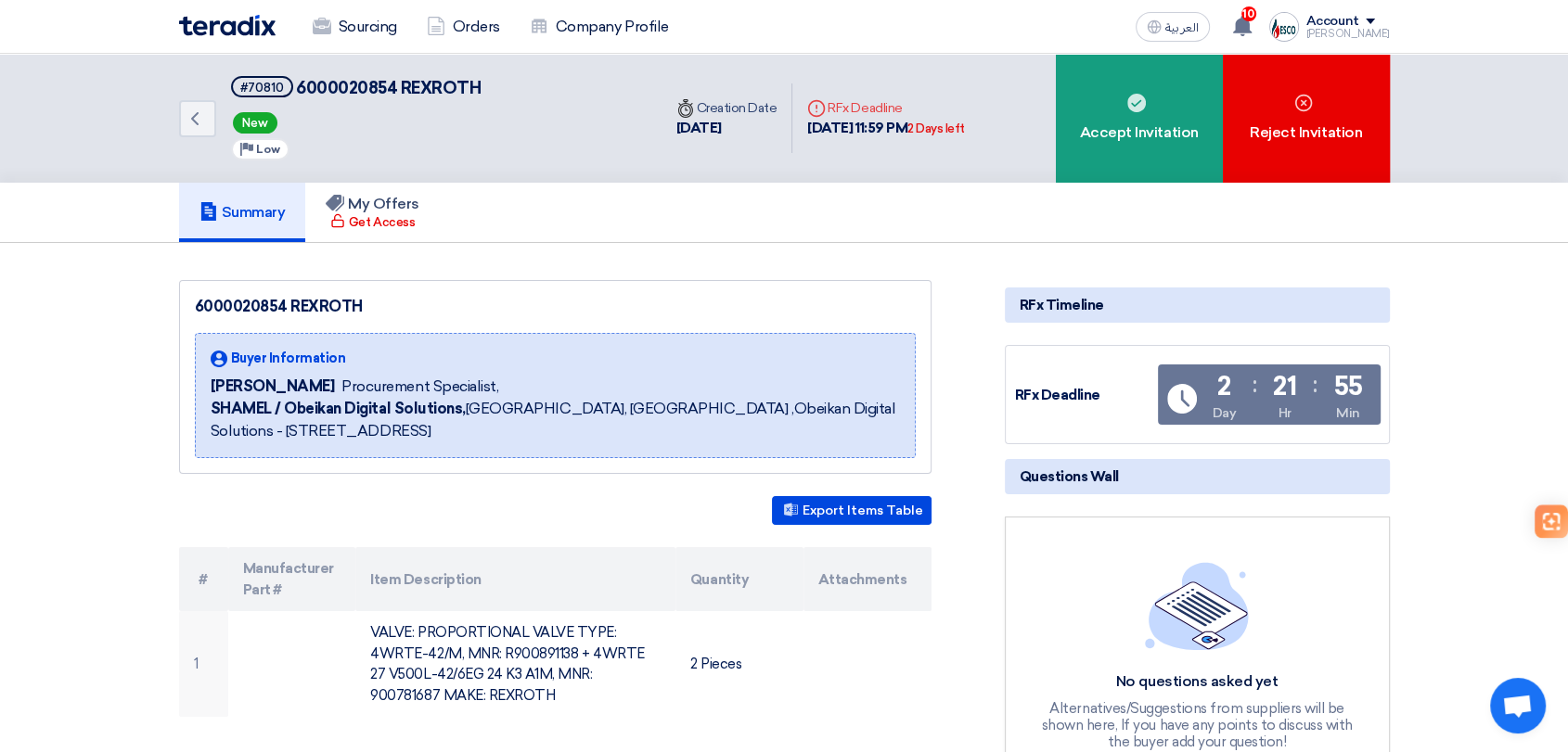 click on "6000020854  REXROTH" 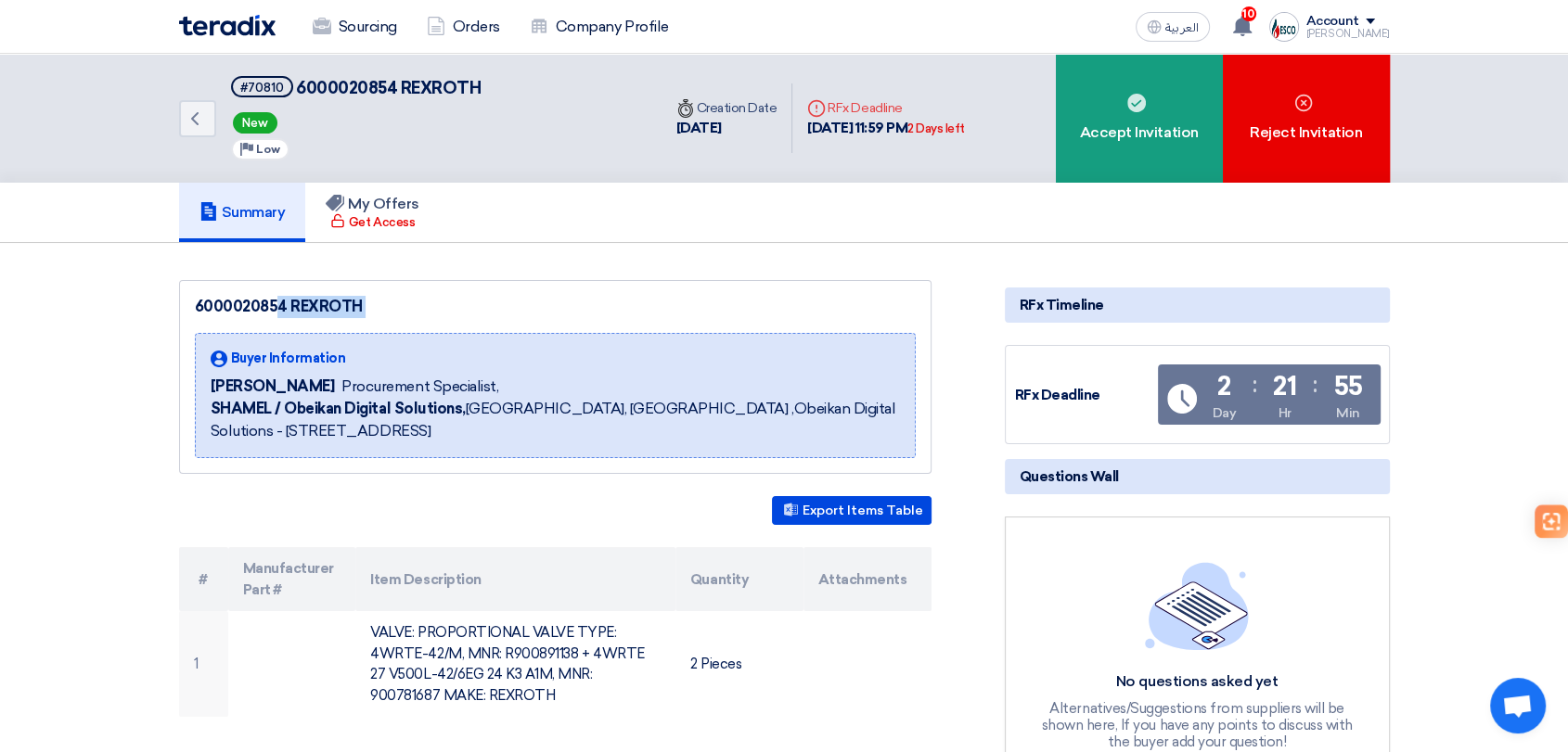 click on "6000020854  REXROTH" 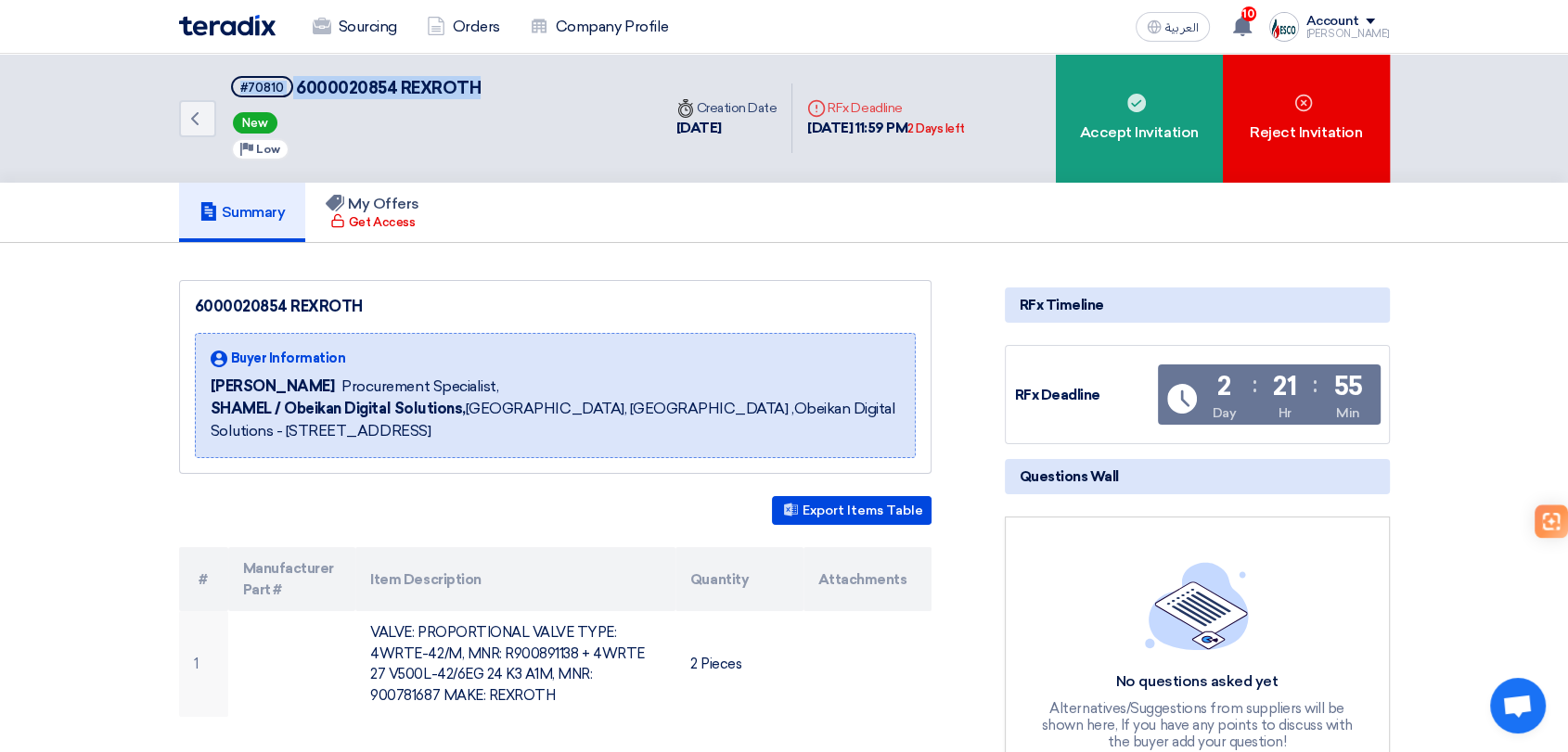 drag, startPoint x: 214, startPoint y: 82, endPoint x: 501, endPoint y: 83, distance: 287.00174 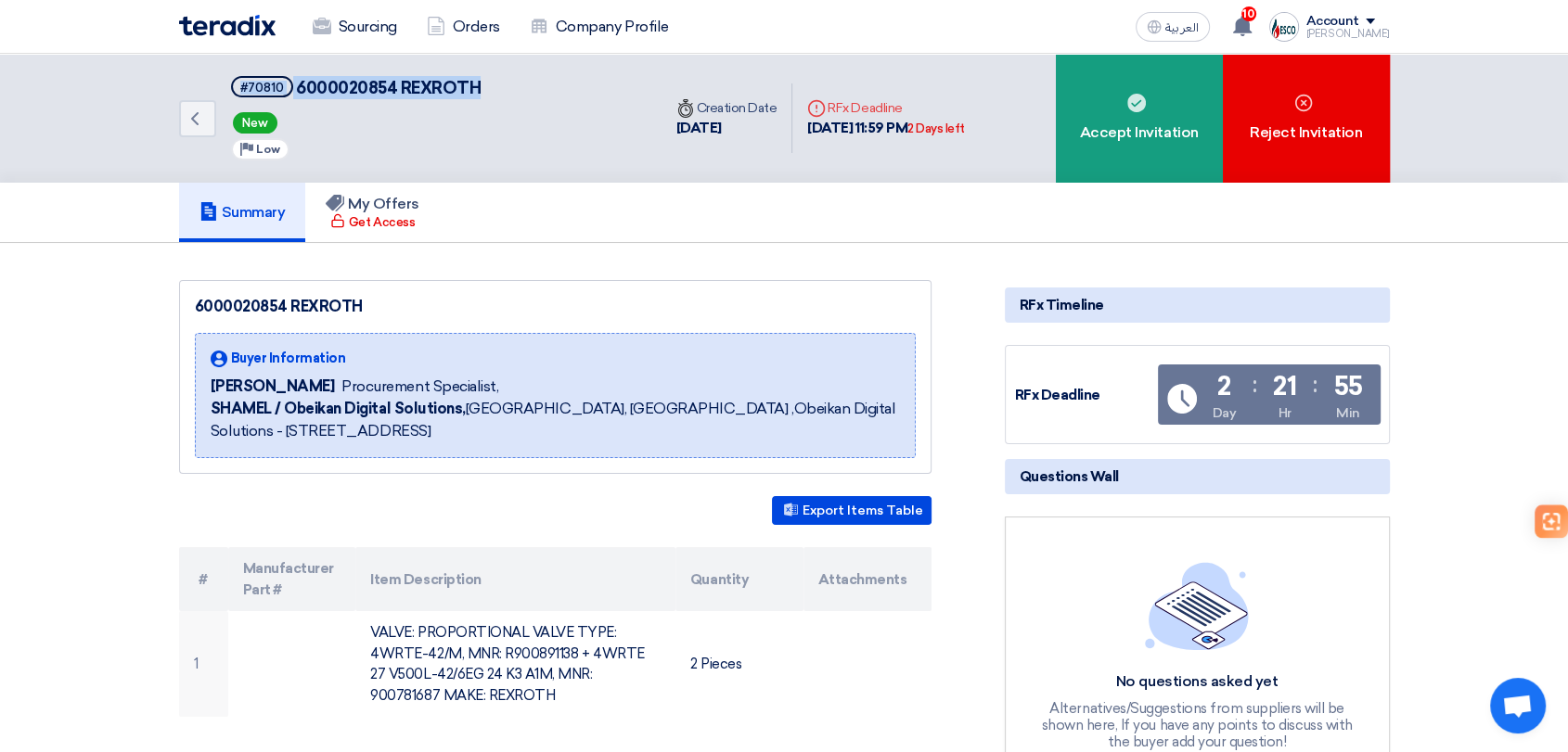 copy on "#70810
6000020854  REXROTH" 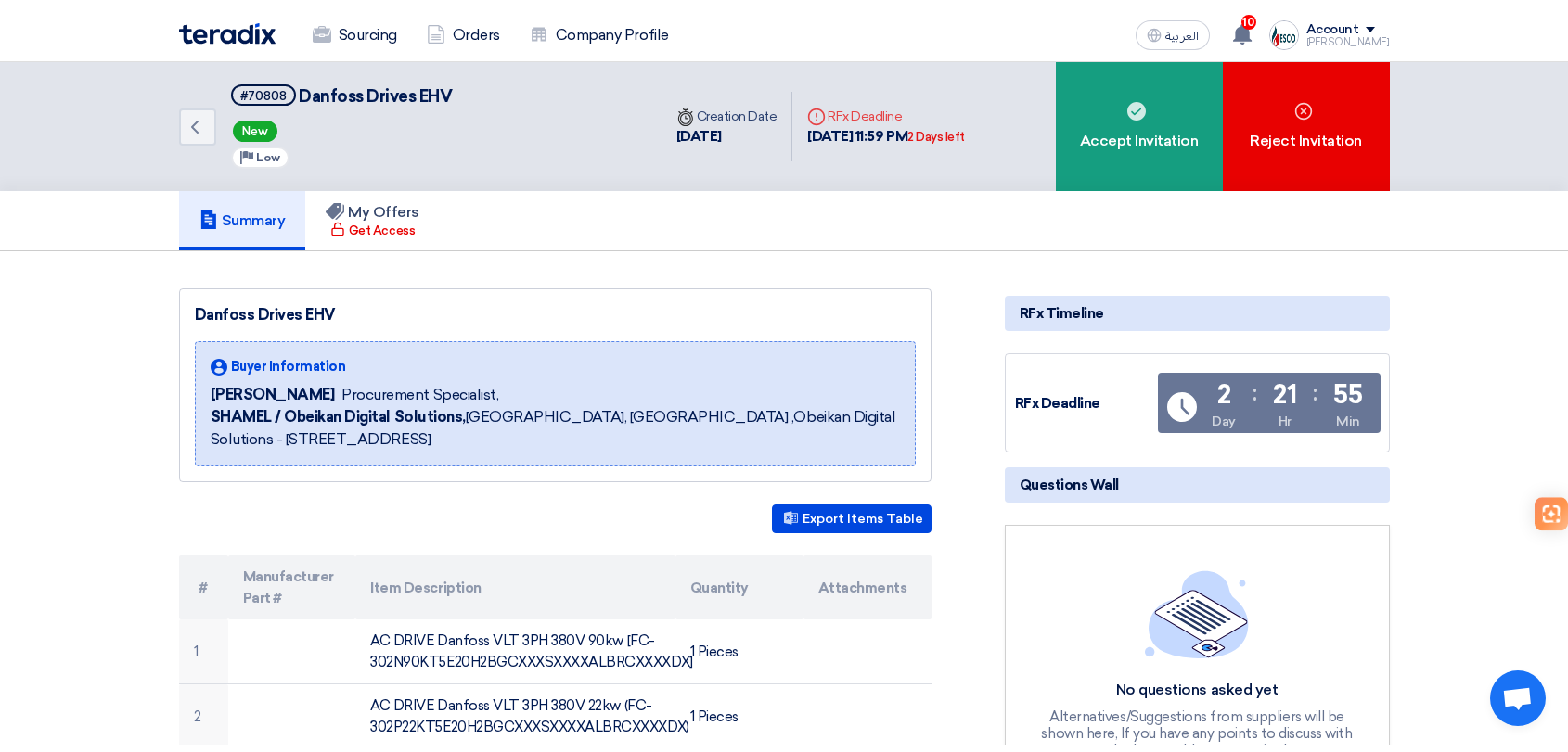scroll, scrollTop: 0, scrollLeft: 0, axis: both 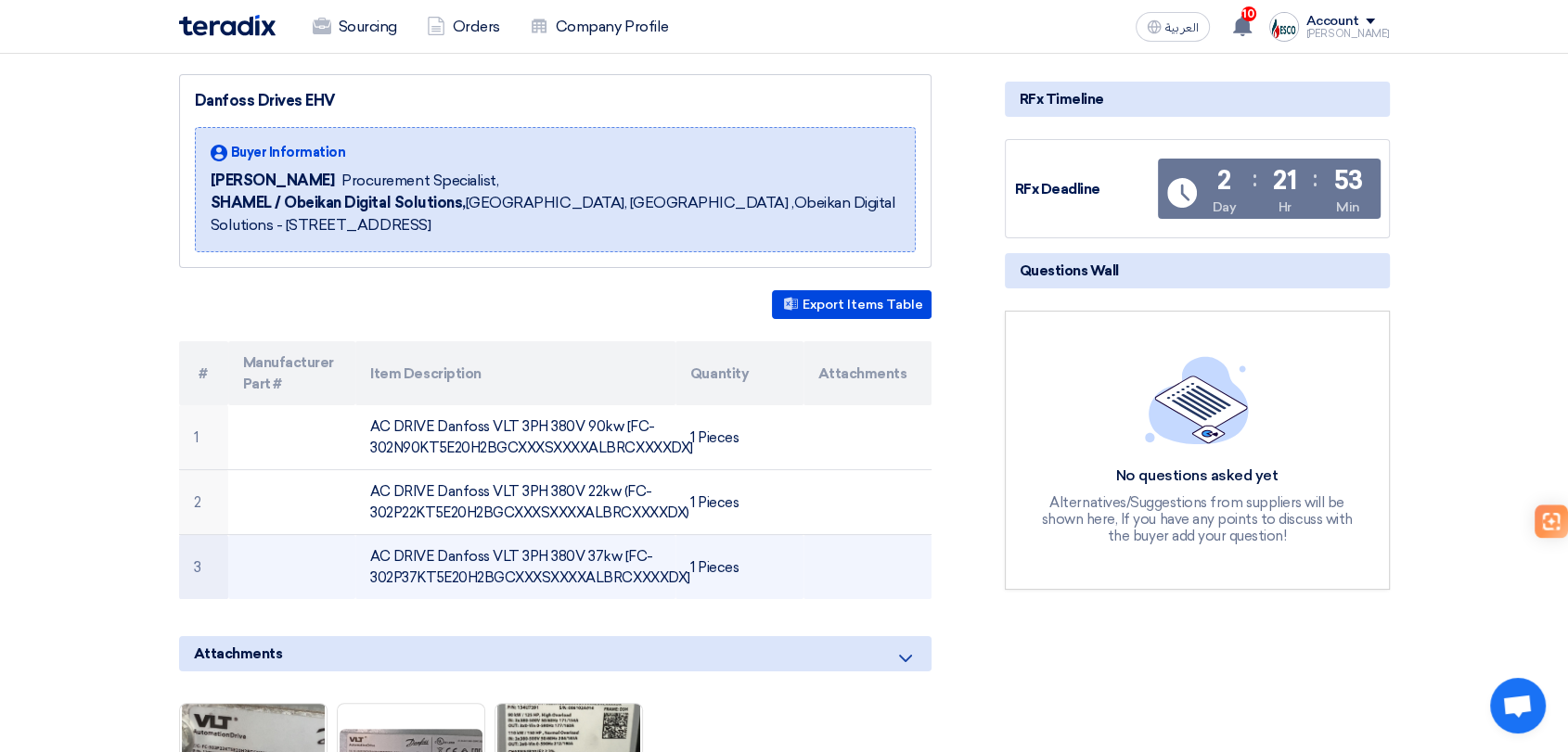 drag, startPoint x: 156, startPoint y: 425, endPoint x: 776, endPoint y: 591, distance: 641.838 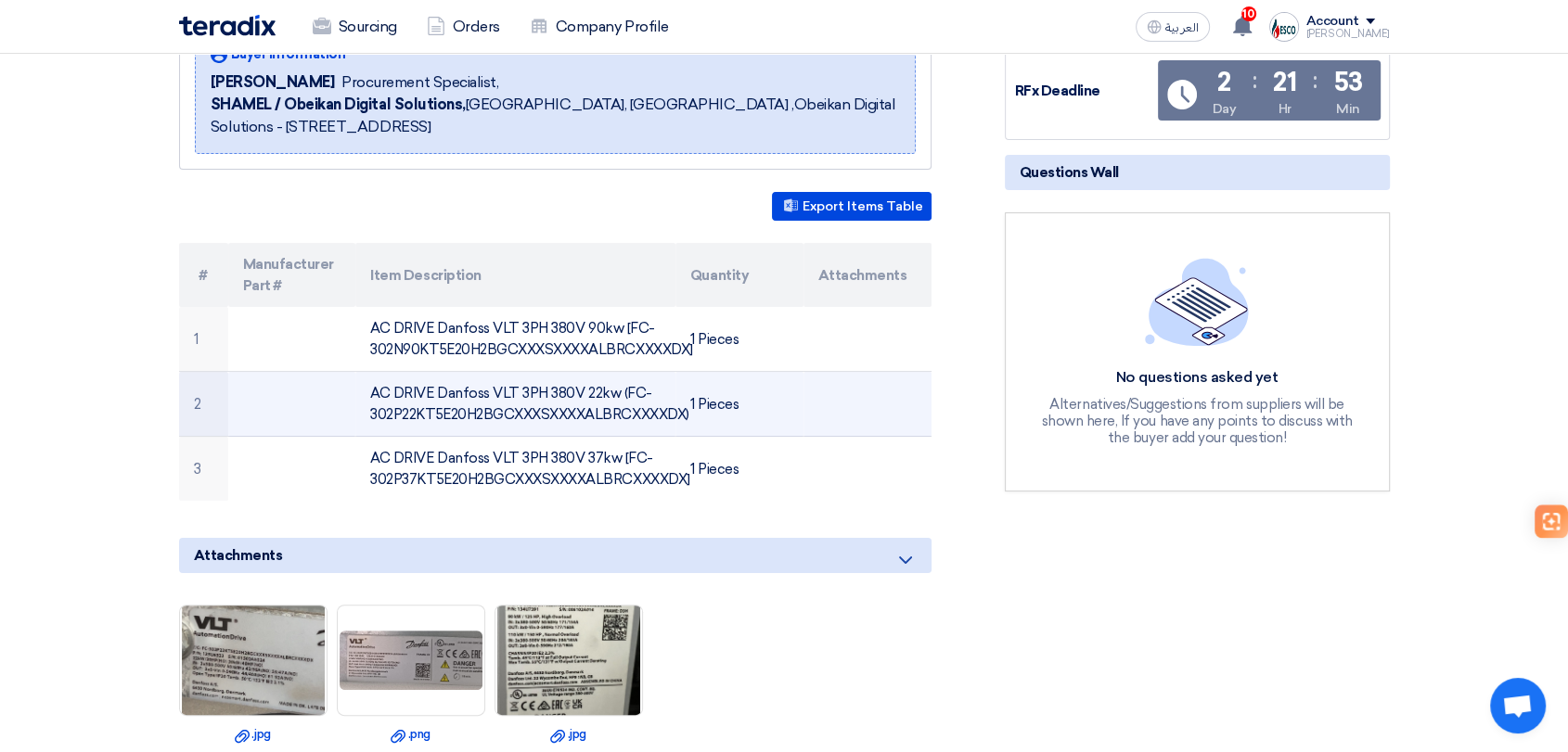 scroll, scrollTop: 412, scrollLeft: 0, axis: vertical 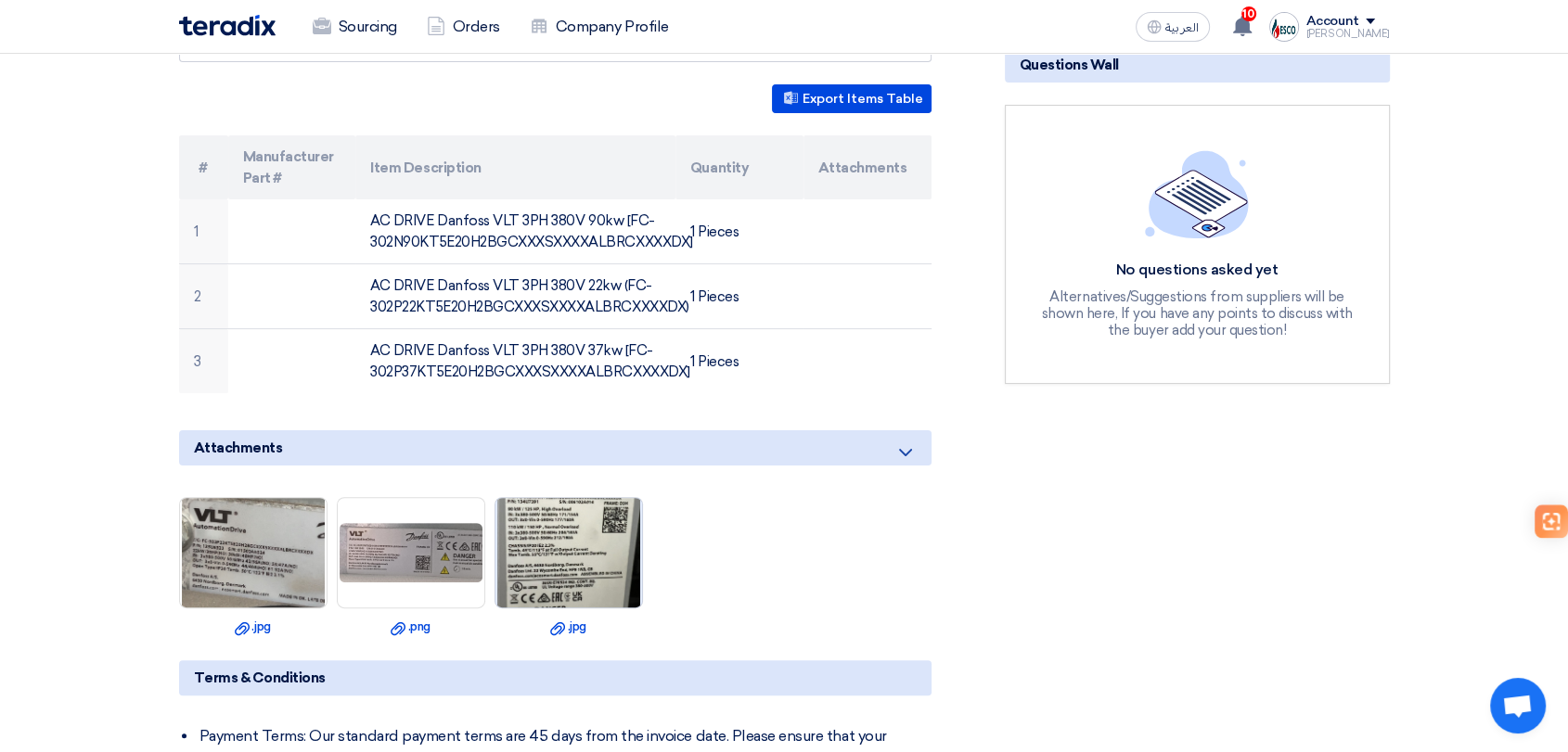 click at bounding box center [569, 553] 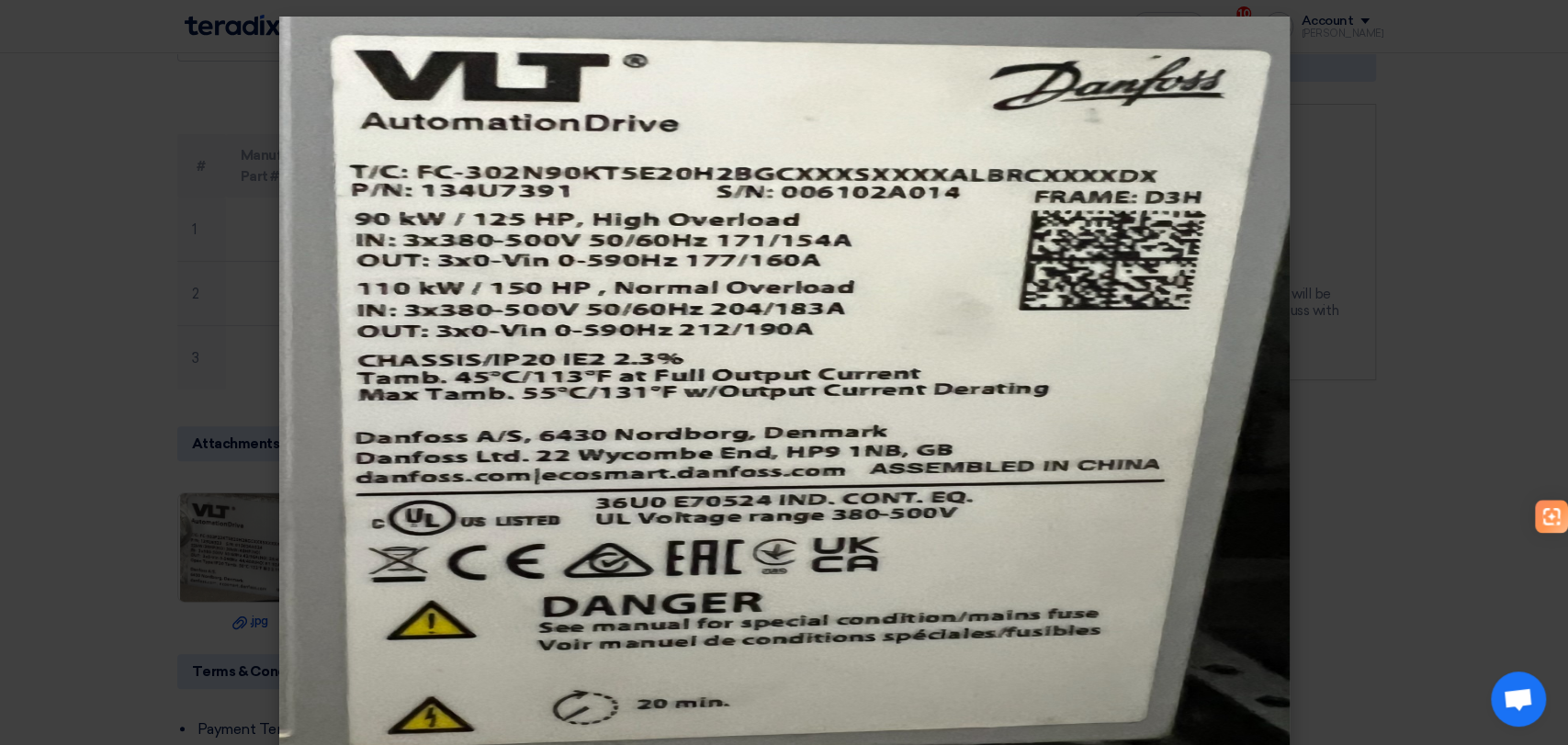 click 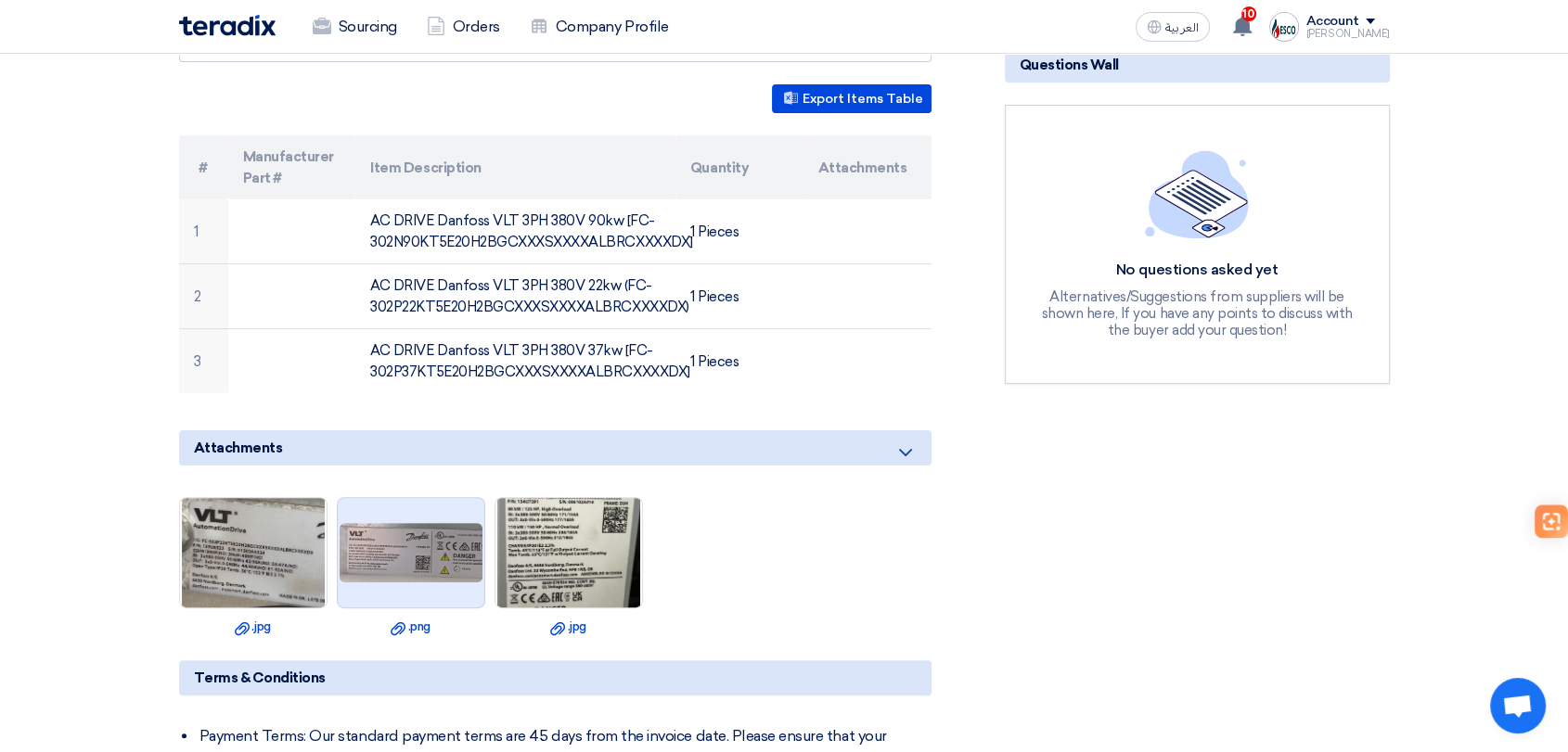 click at bounding box center [411, 553] 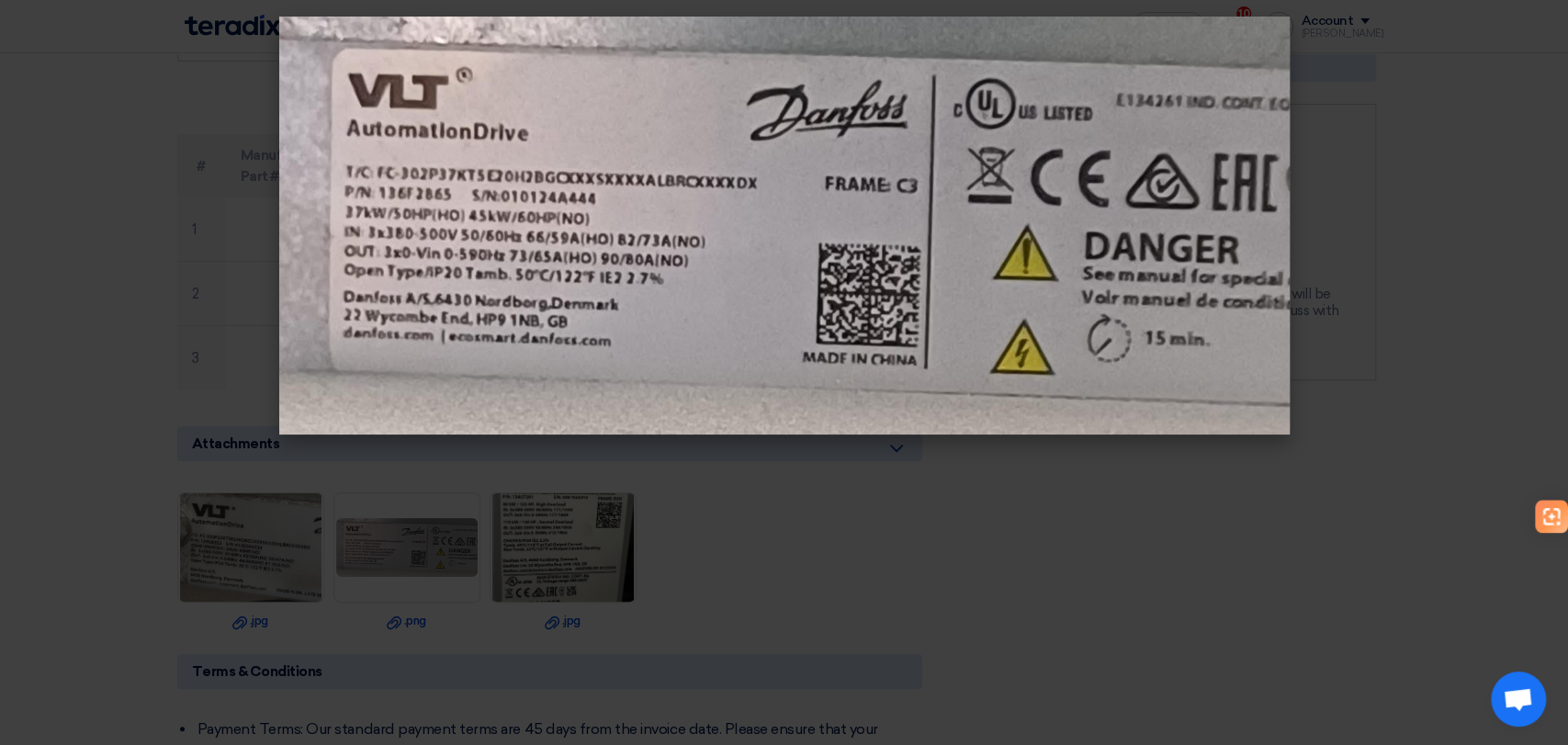 click 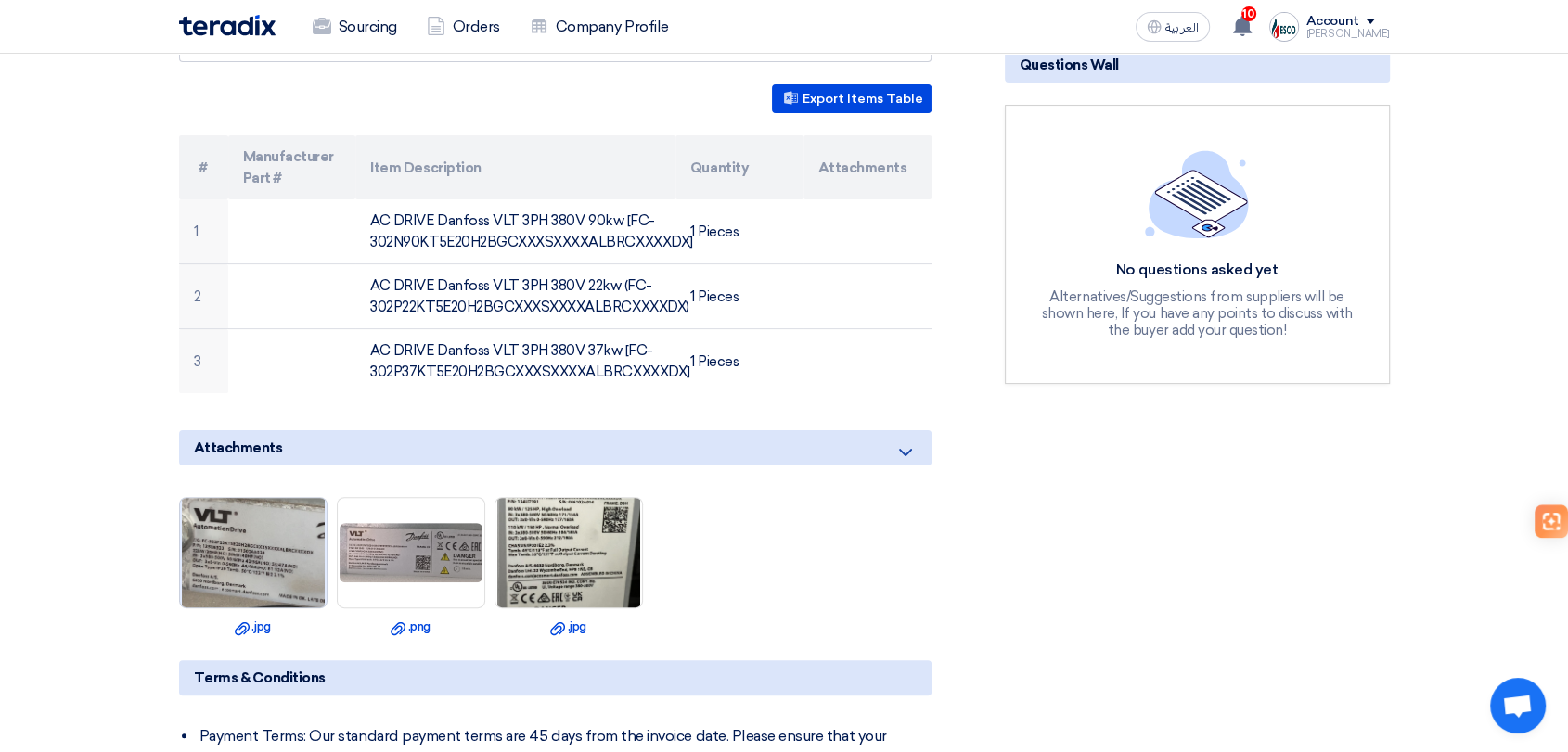 click at bounding box center [253, 553] 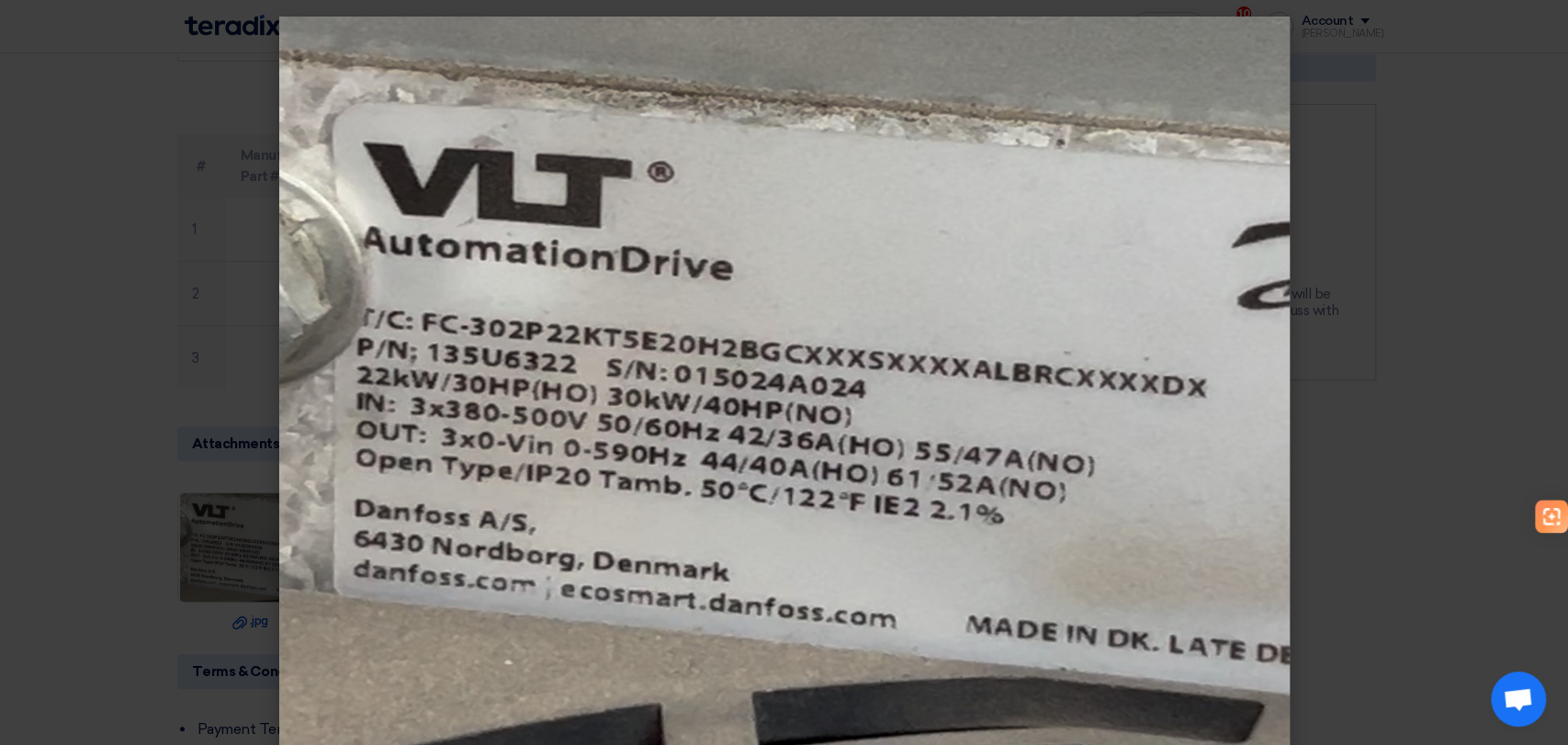 drag, startPoint x: 1506, startPoint y: 357, endPoint x: 1412, endPoint y: 310, distance: 105.09519 